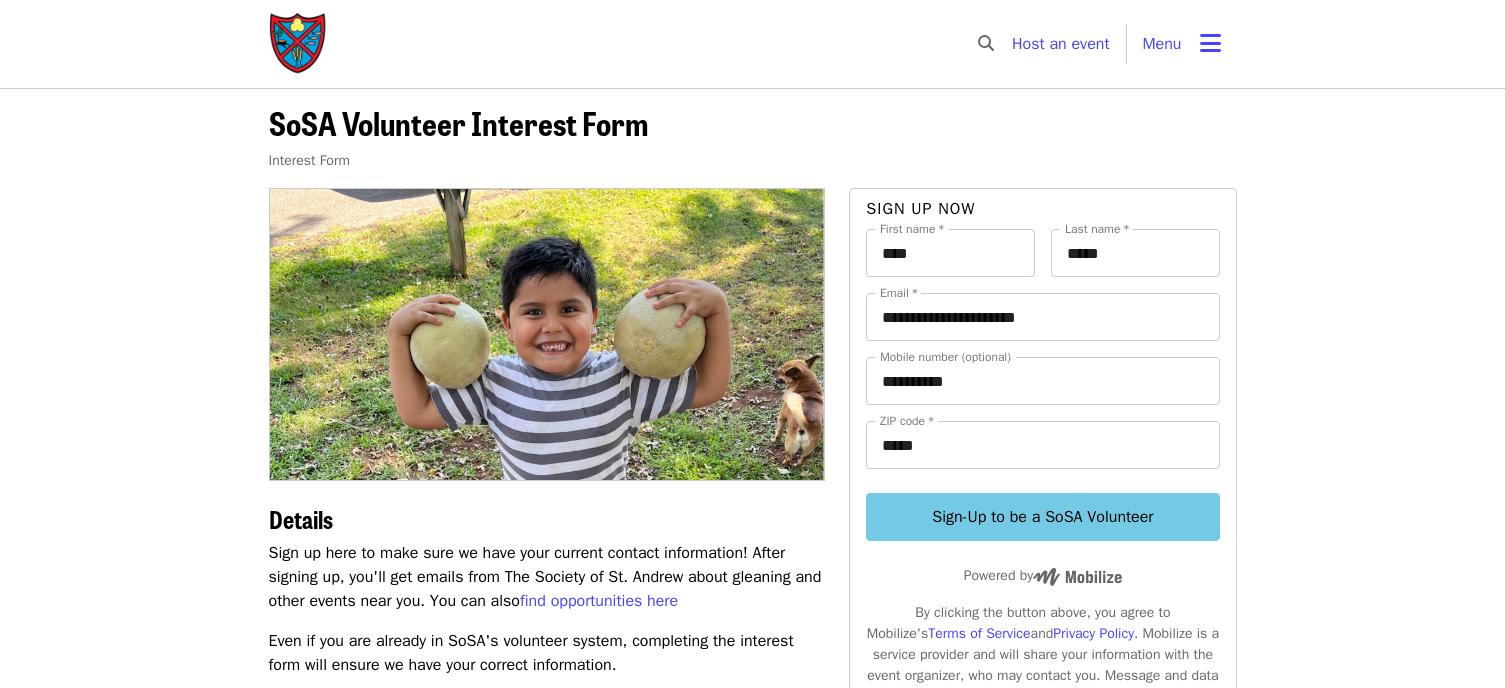 click at bounding box center (1210, 43) 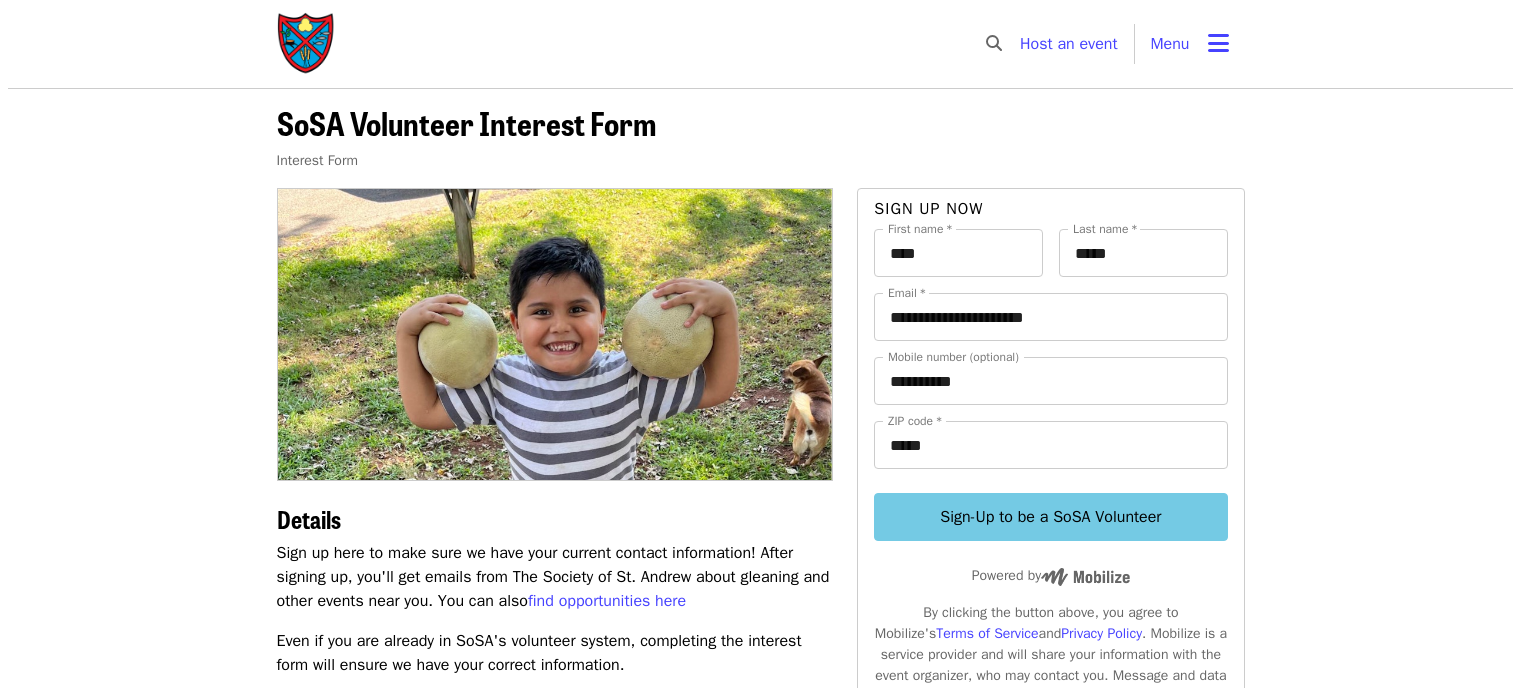 scroll, scrollTop: 0, scrollLeft: 0, axis: both 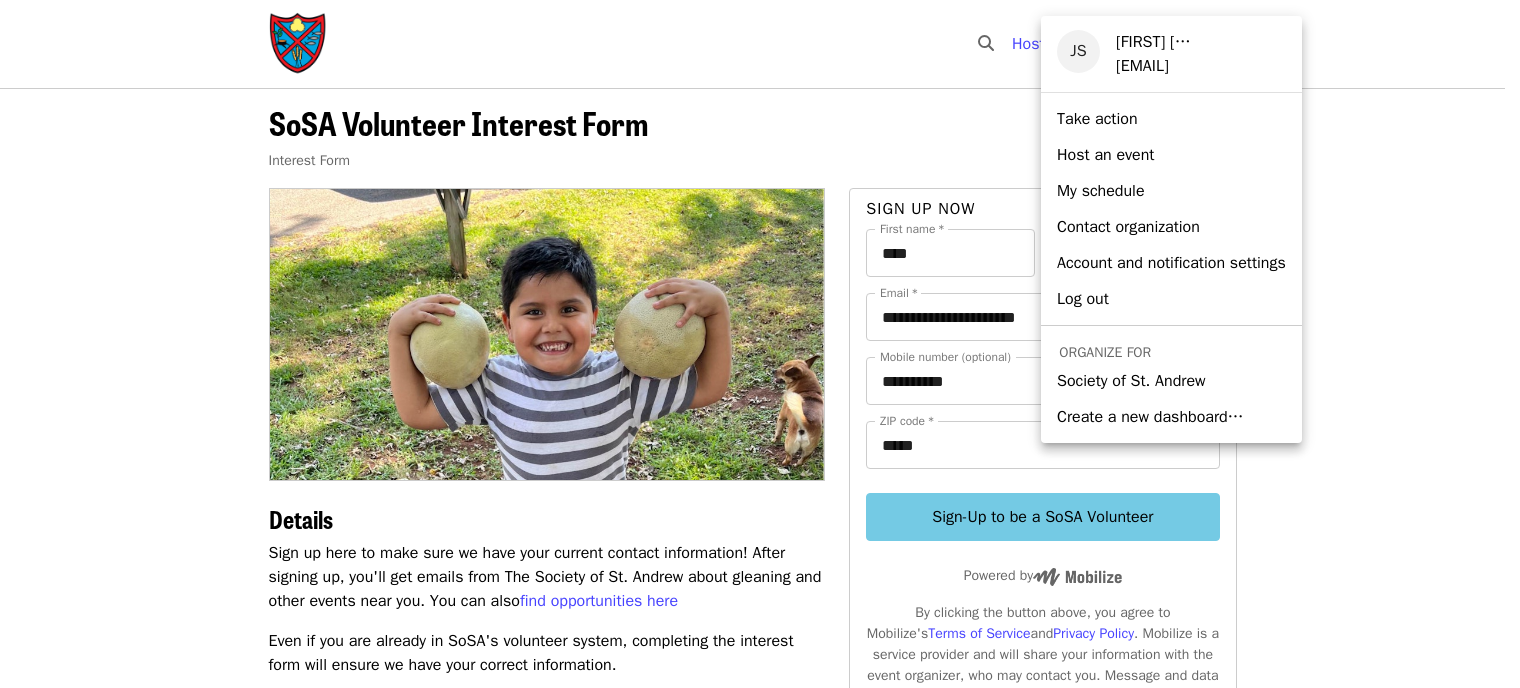click on "Society of St. Andrew" at bounding box center (1131, 381) 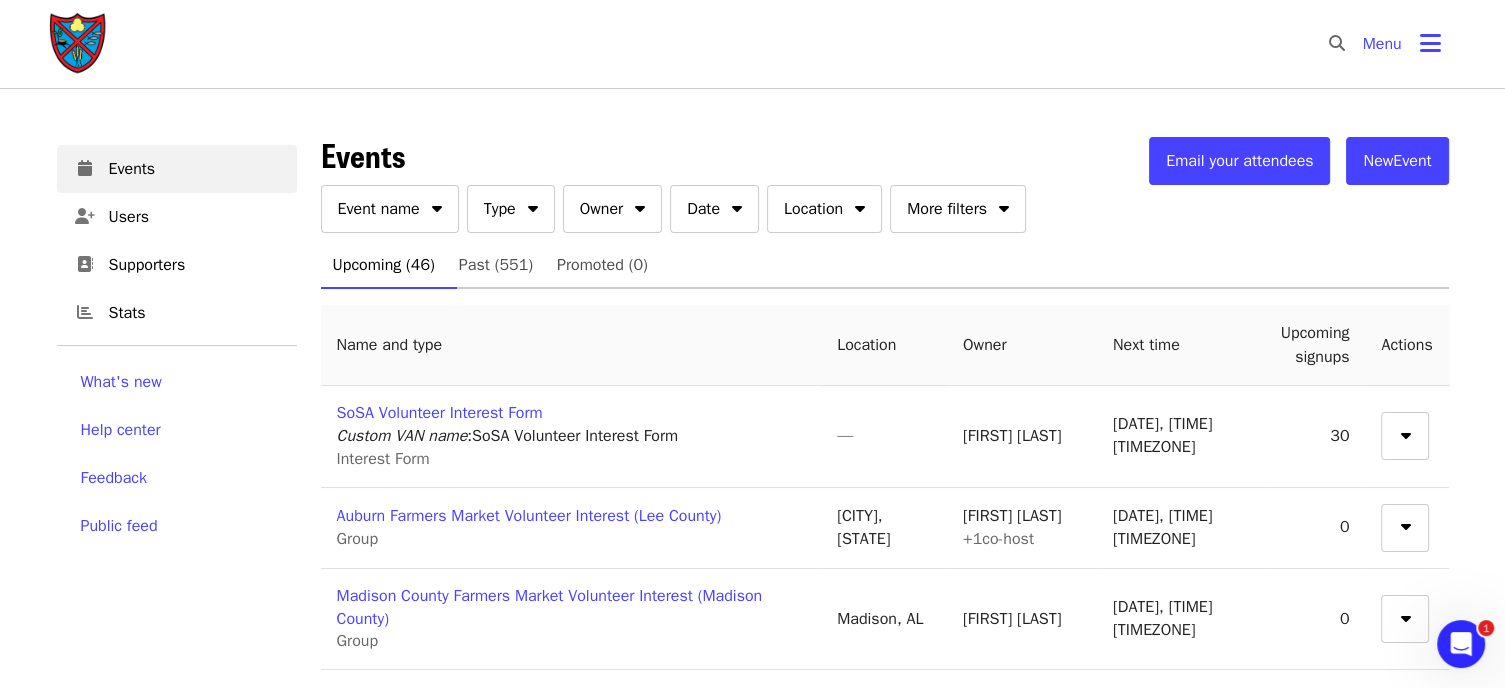 scroll, scrollTop: 0, scrollLeft: 0, axis: both 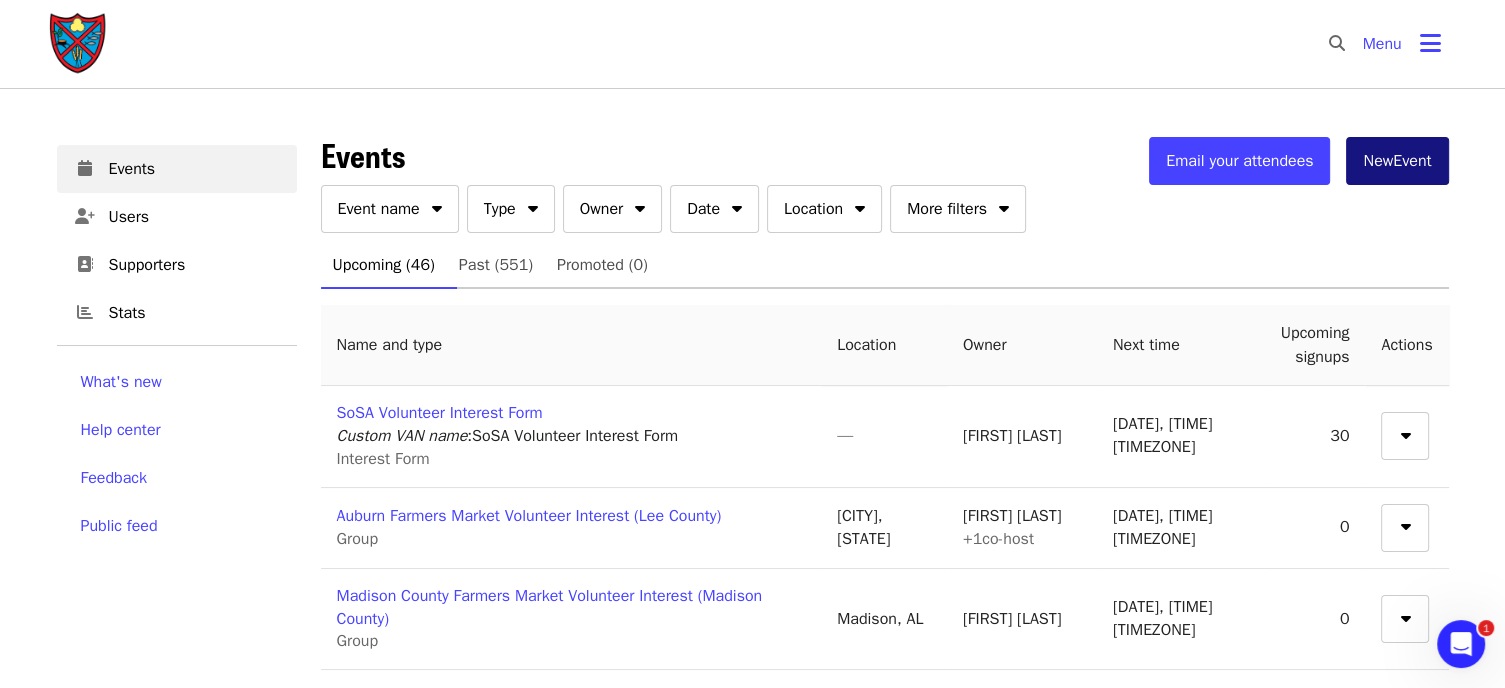 click on "New  Event" at bounding box center (1397, 161) 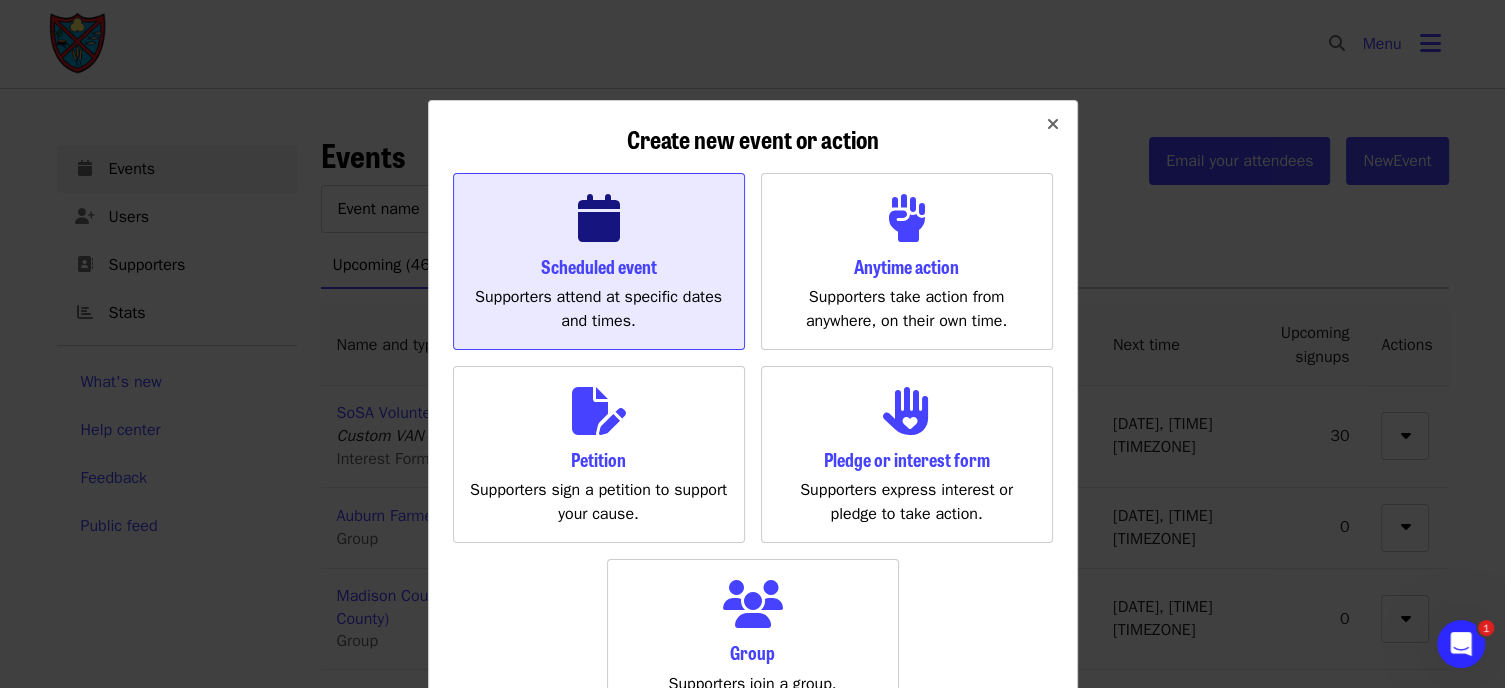 click on "Supporters attend at specific dates and times." at bounding box center [599, 309] 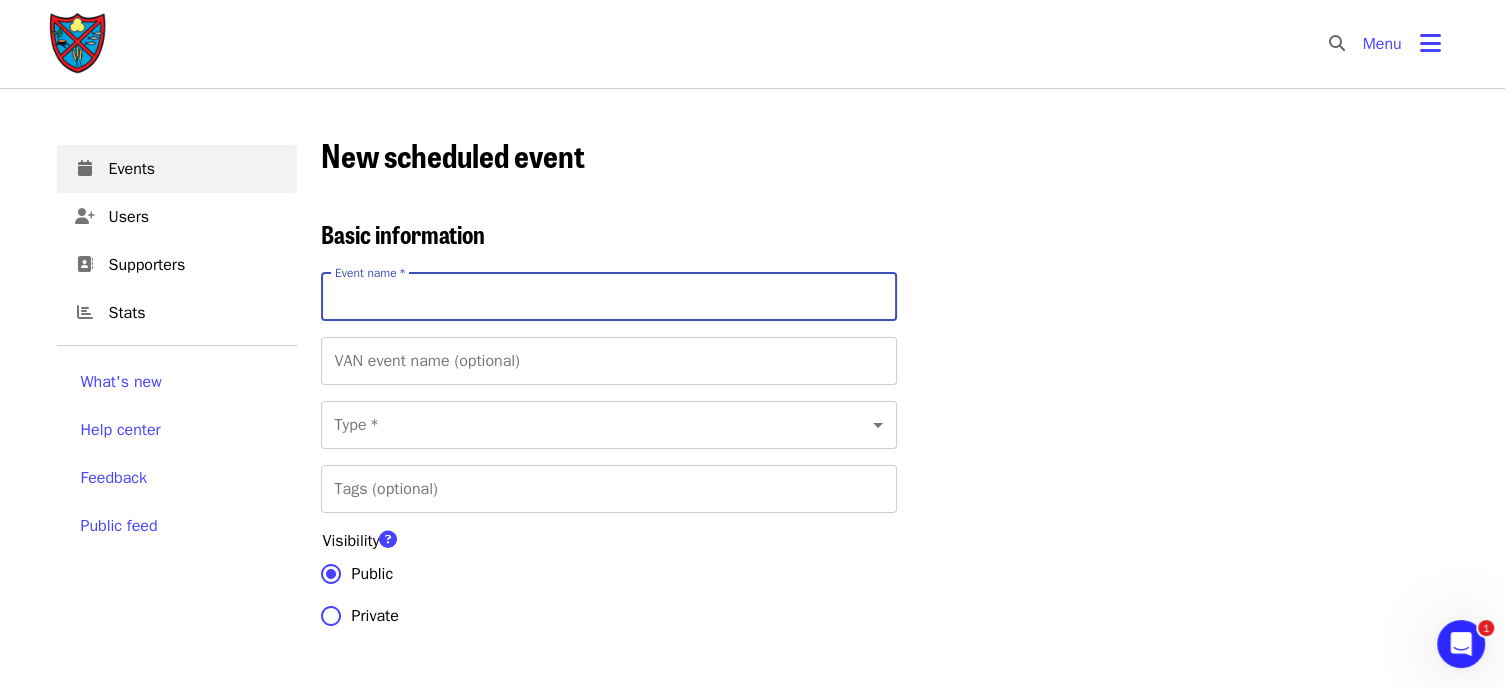 click on "Event name   *" at bounding box center [609, 297] 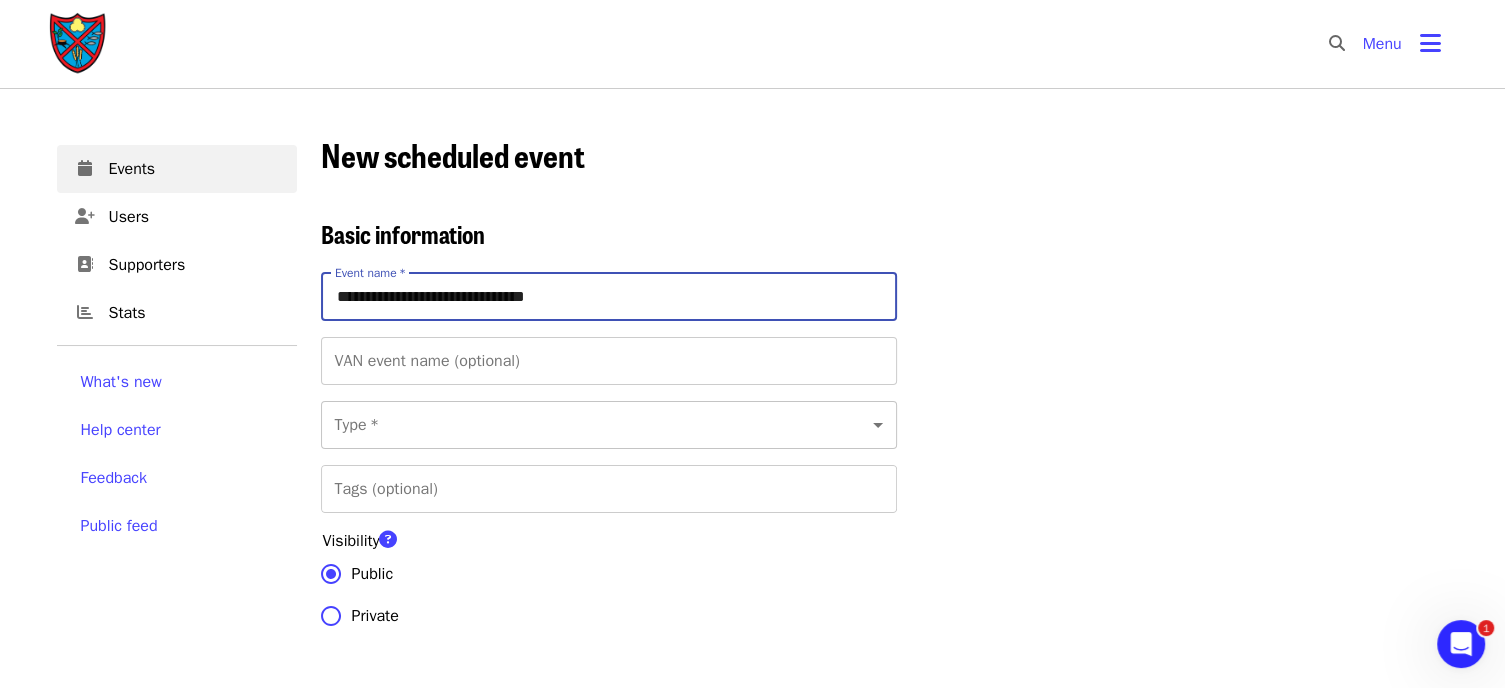 type on "**********" 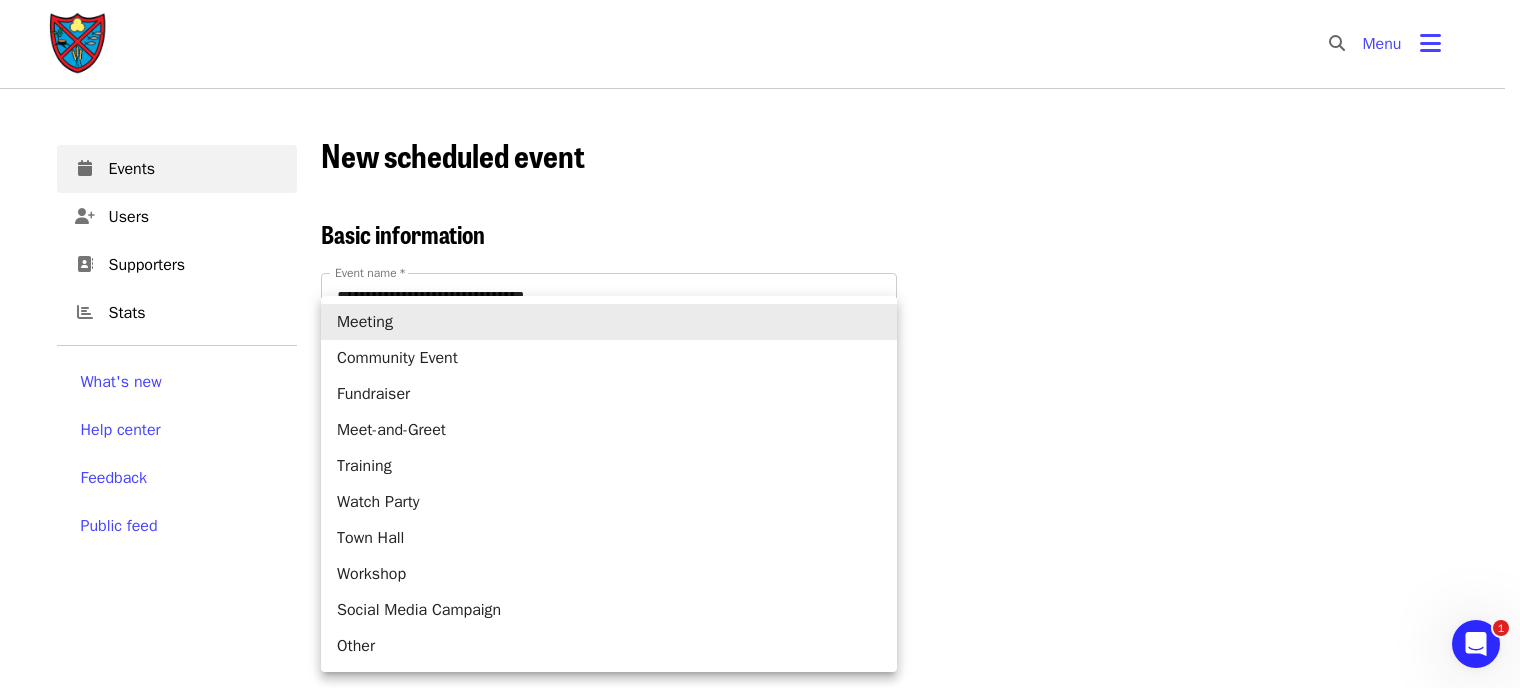 click on "**********" at bounding box center [760, 2844] 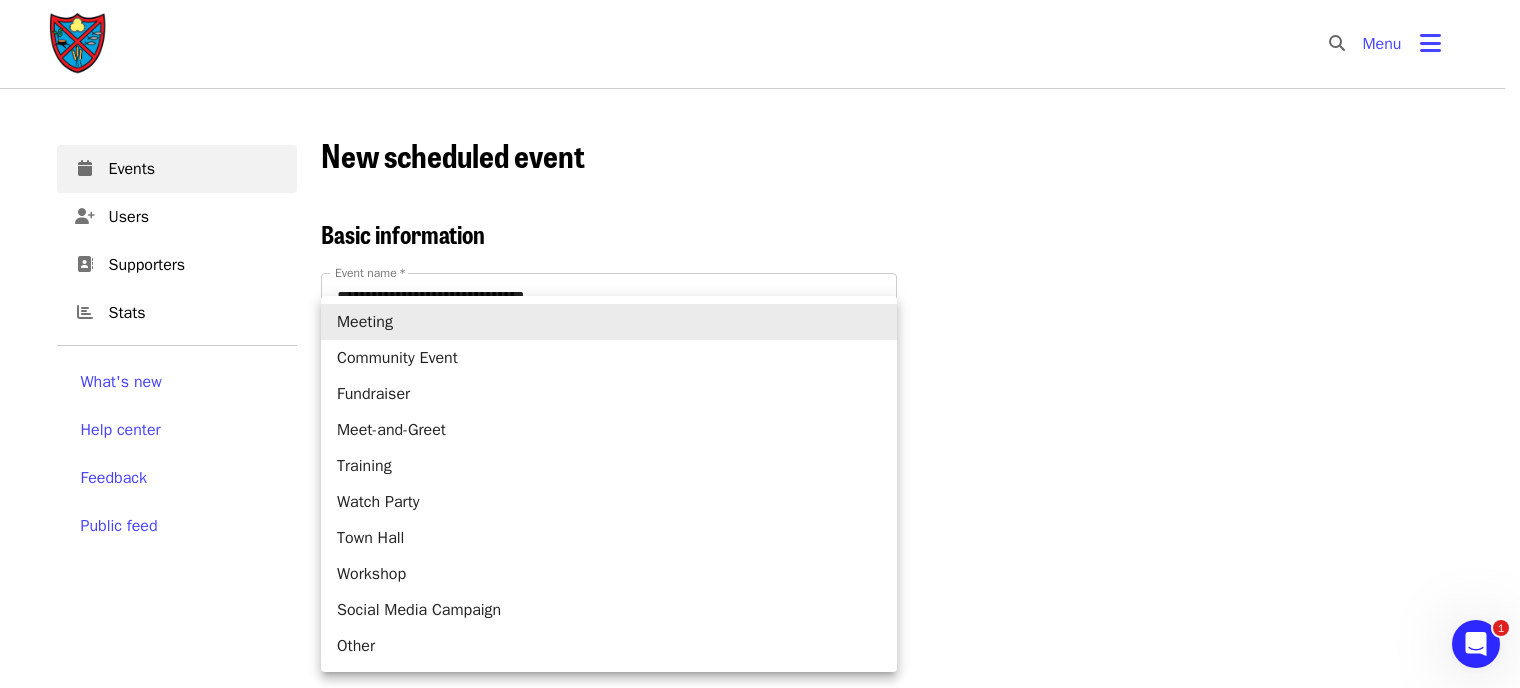 click on "Community Event" at bounding box center [609, 358] 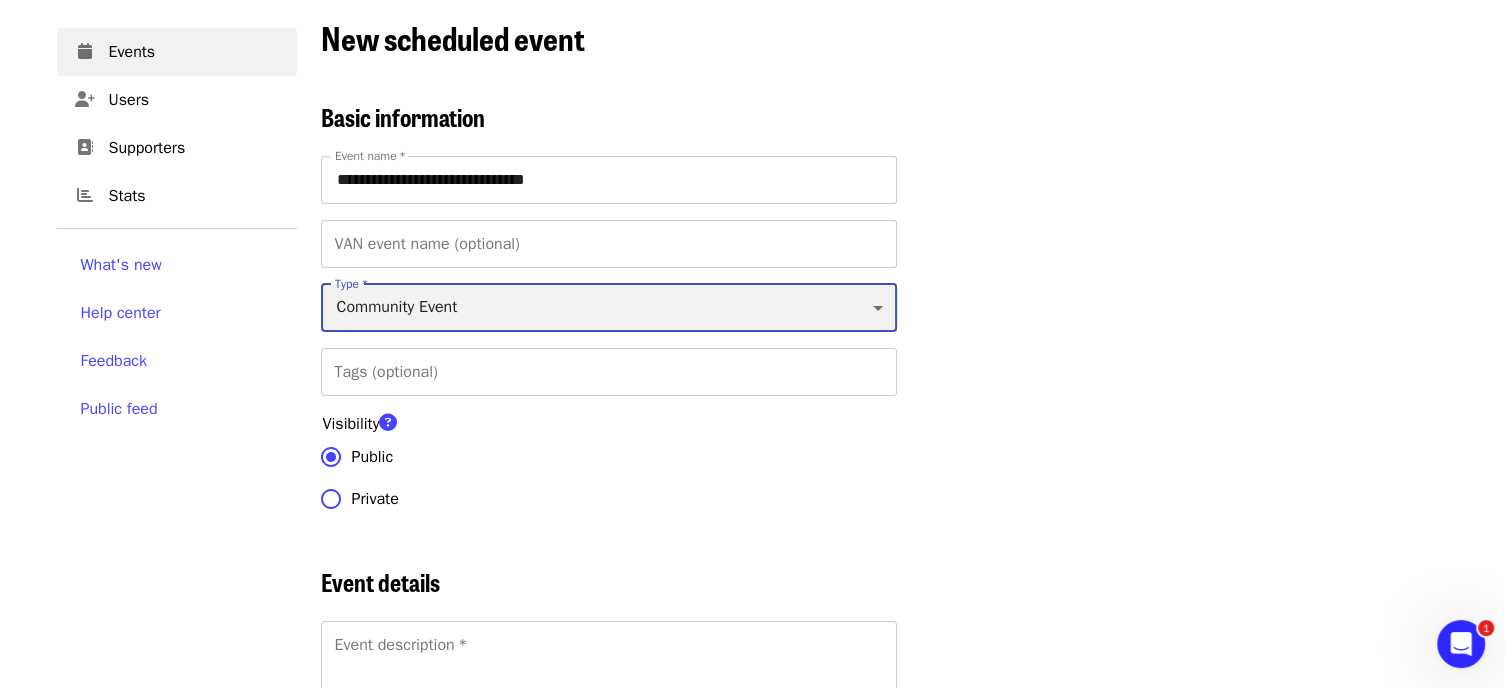 scroll, scrollTop: 300, scrollLeft: 0, axis: vertical 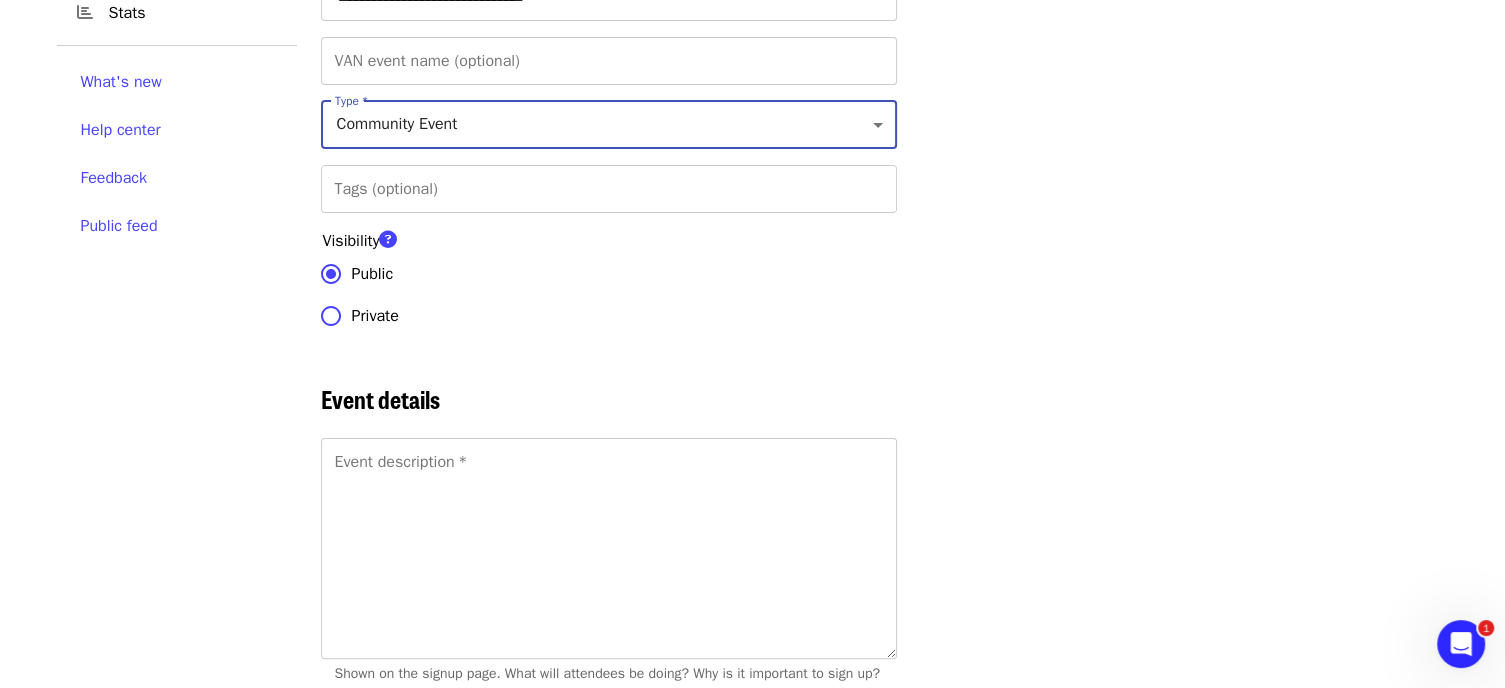 click on "Event description   *" at bounding box center (609, 548) 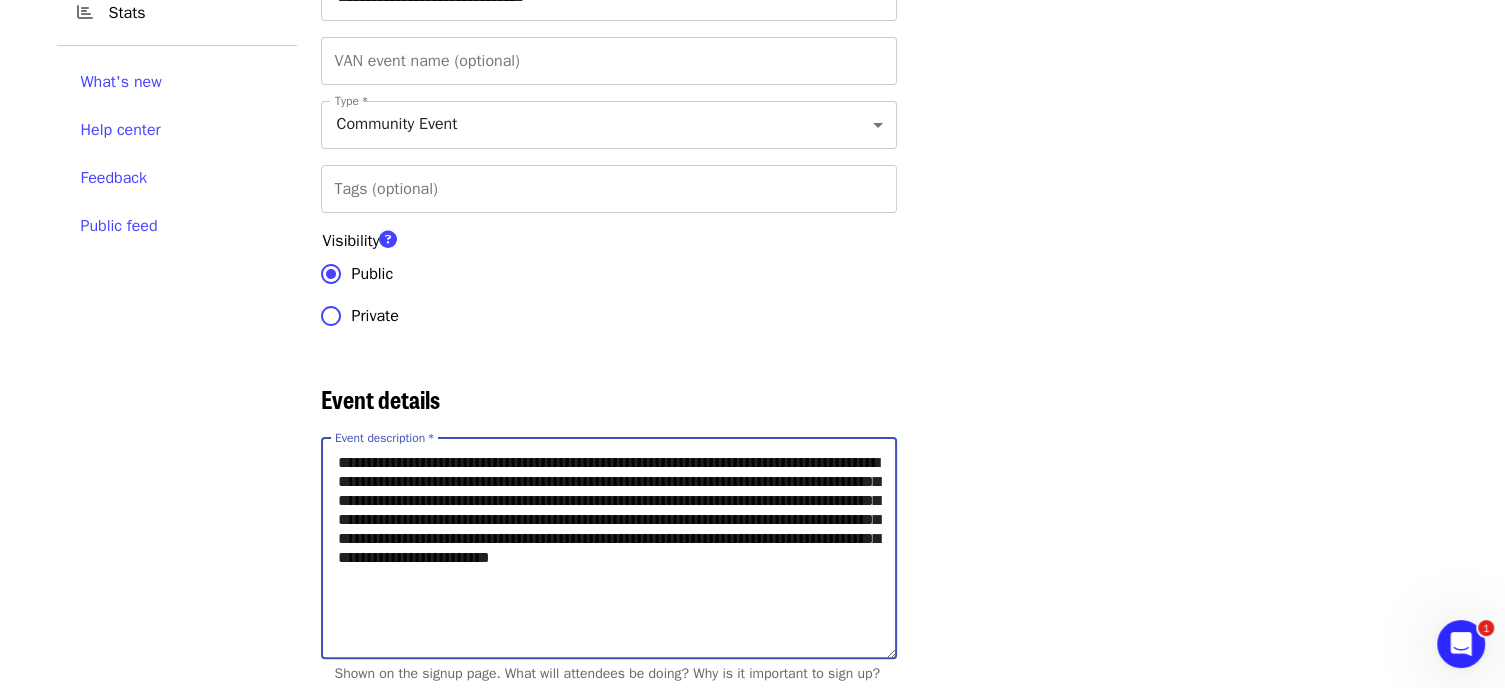 click on "**********" at bounding box center [609, 548] 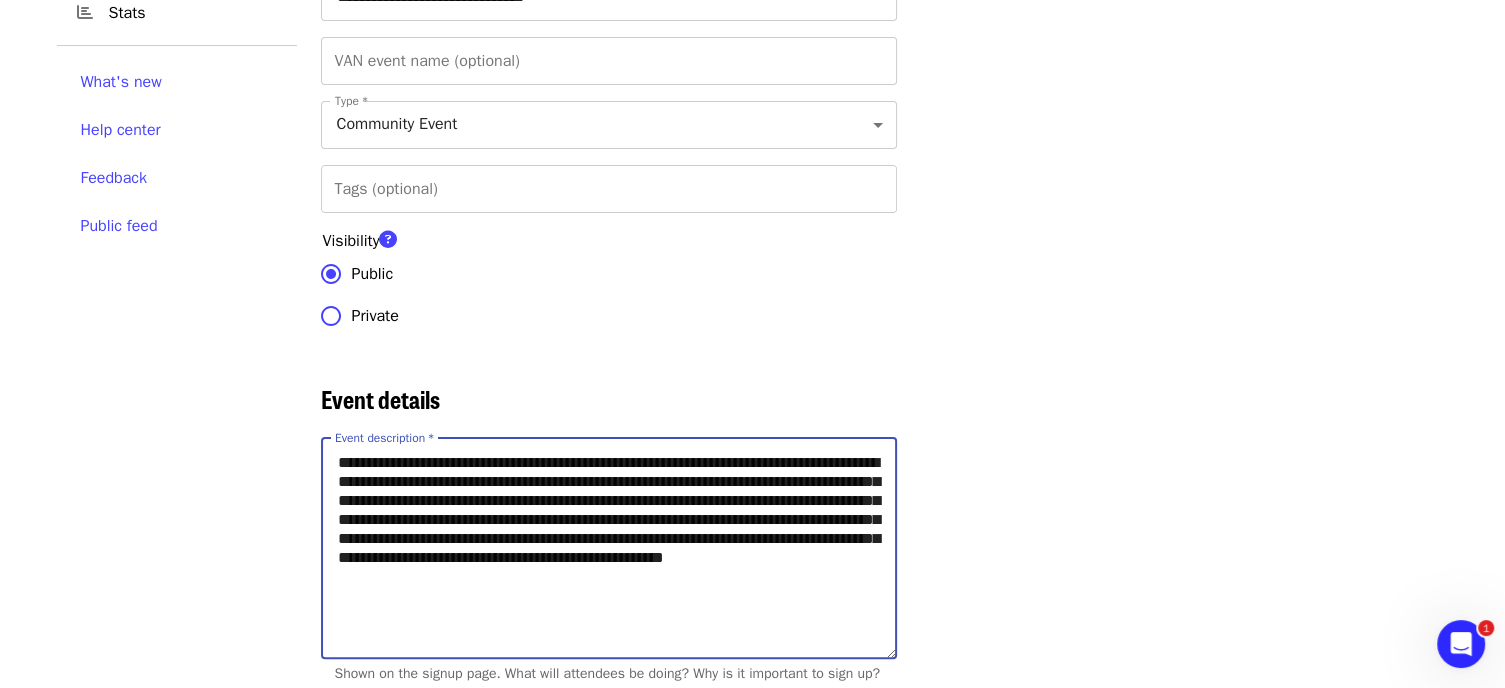 click on "**********" at bounding box center [609, 548] 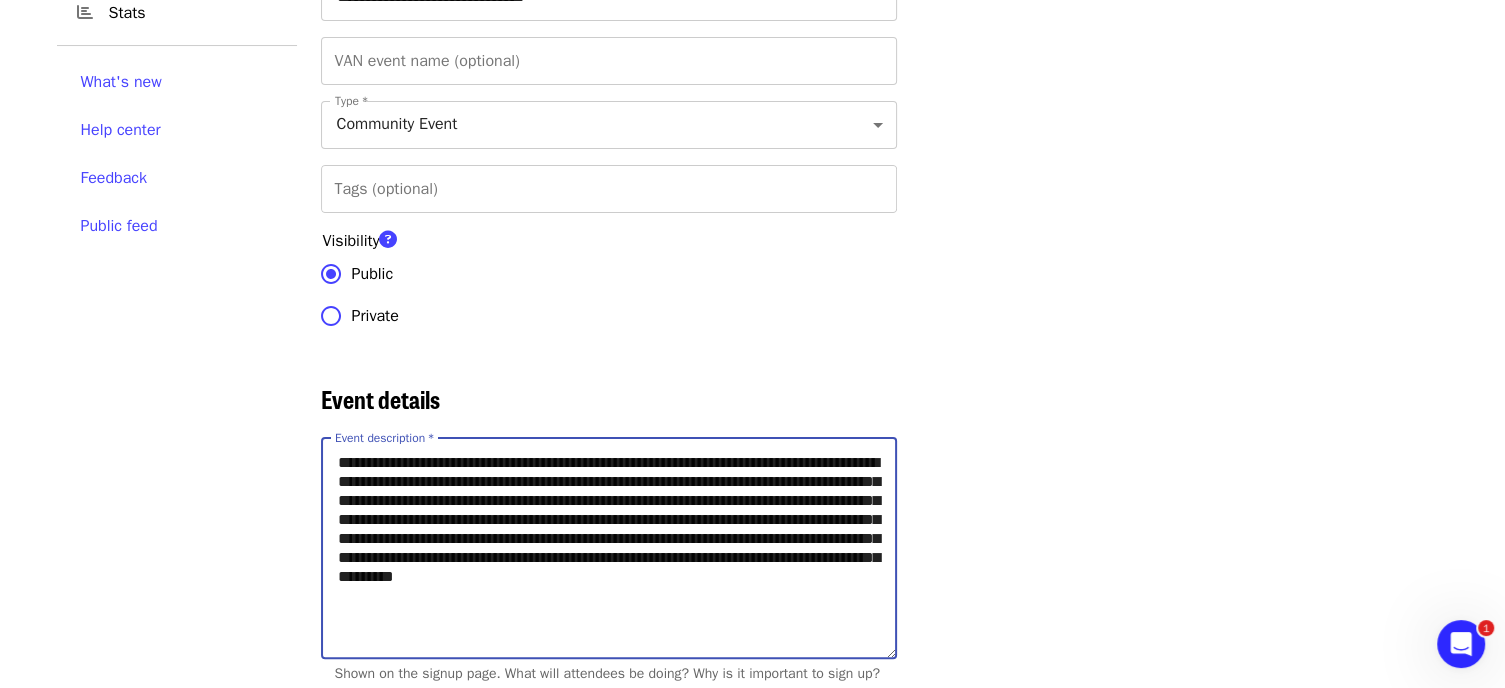 click on "**********" at bounding box center [609, 548] 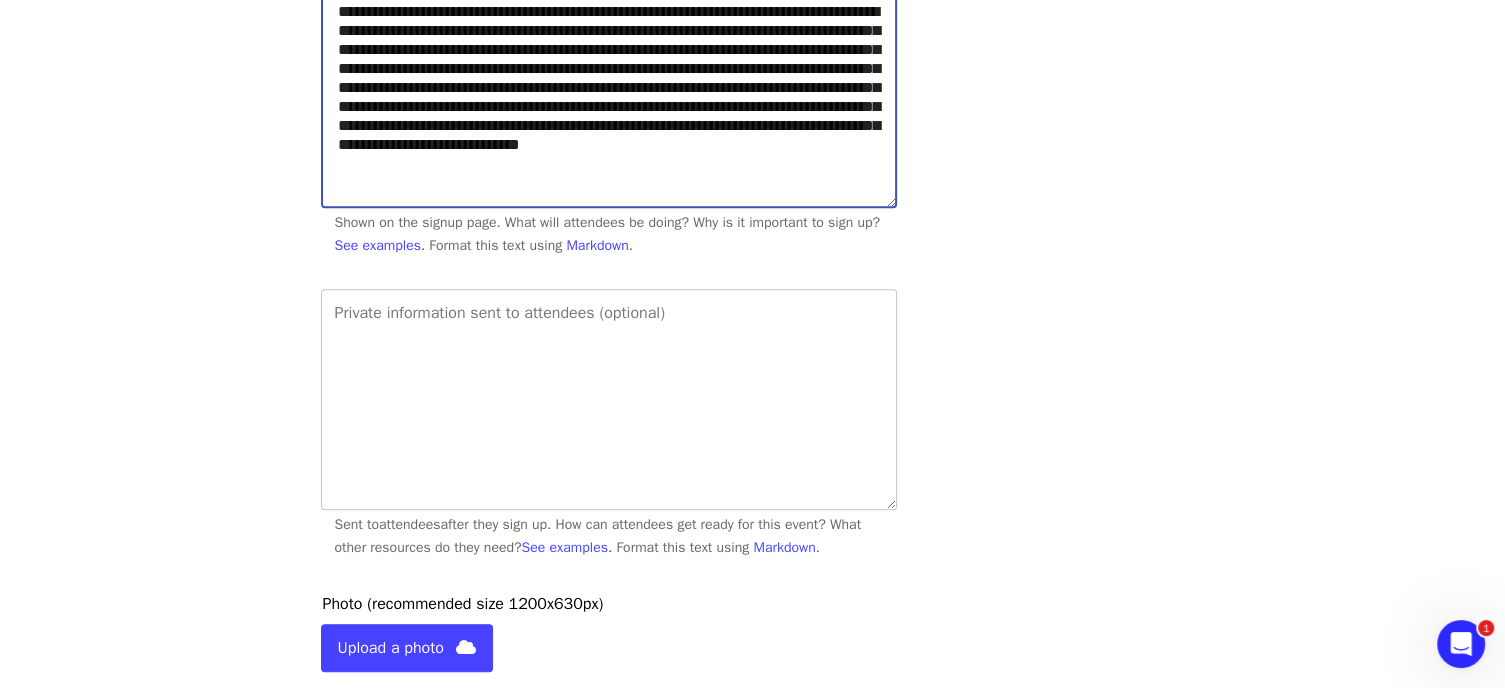 scroll, scrollTop: 800, scrollLeft: 0, axis: vertical 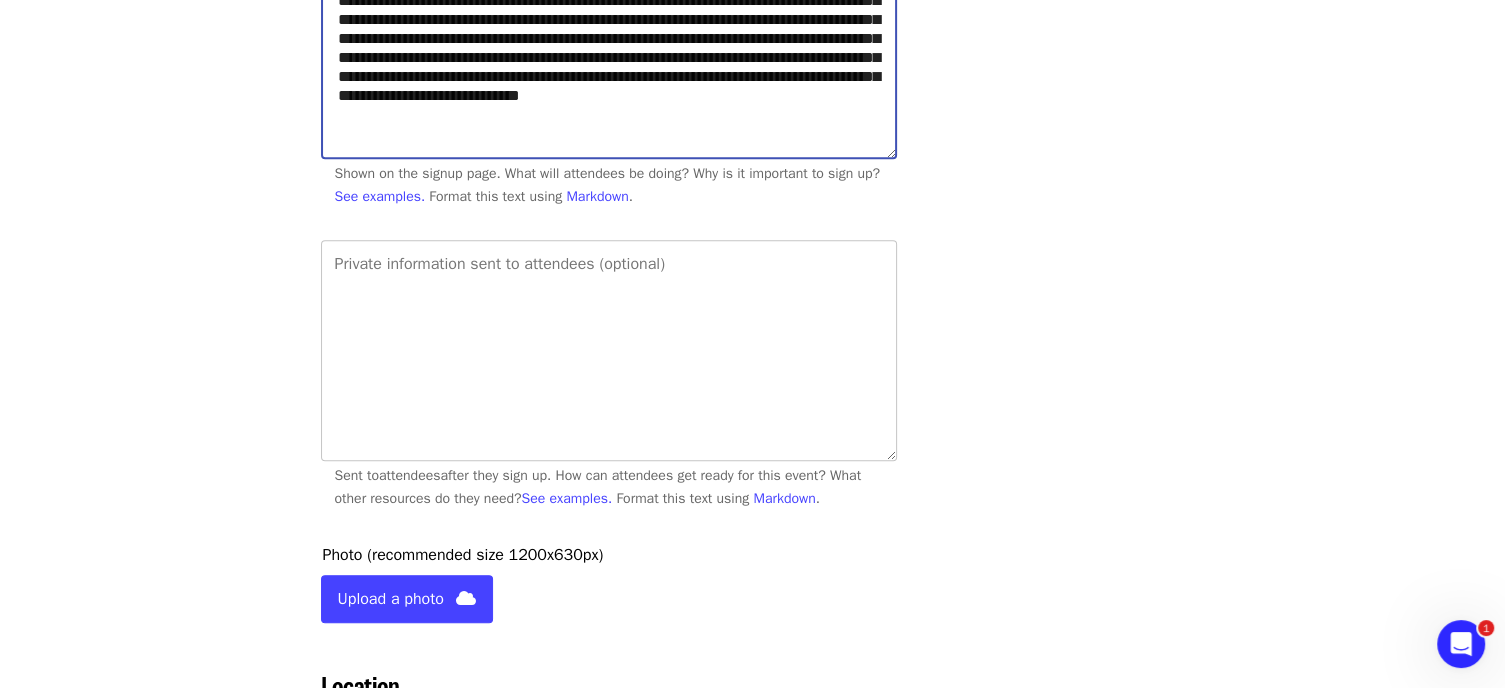 type on "**********" 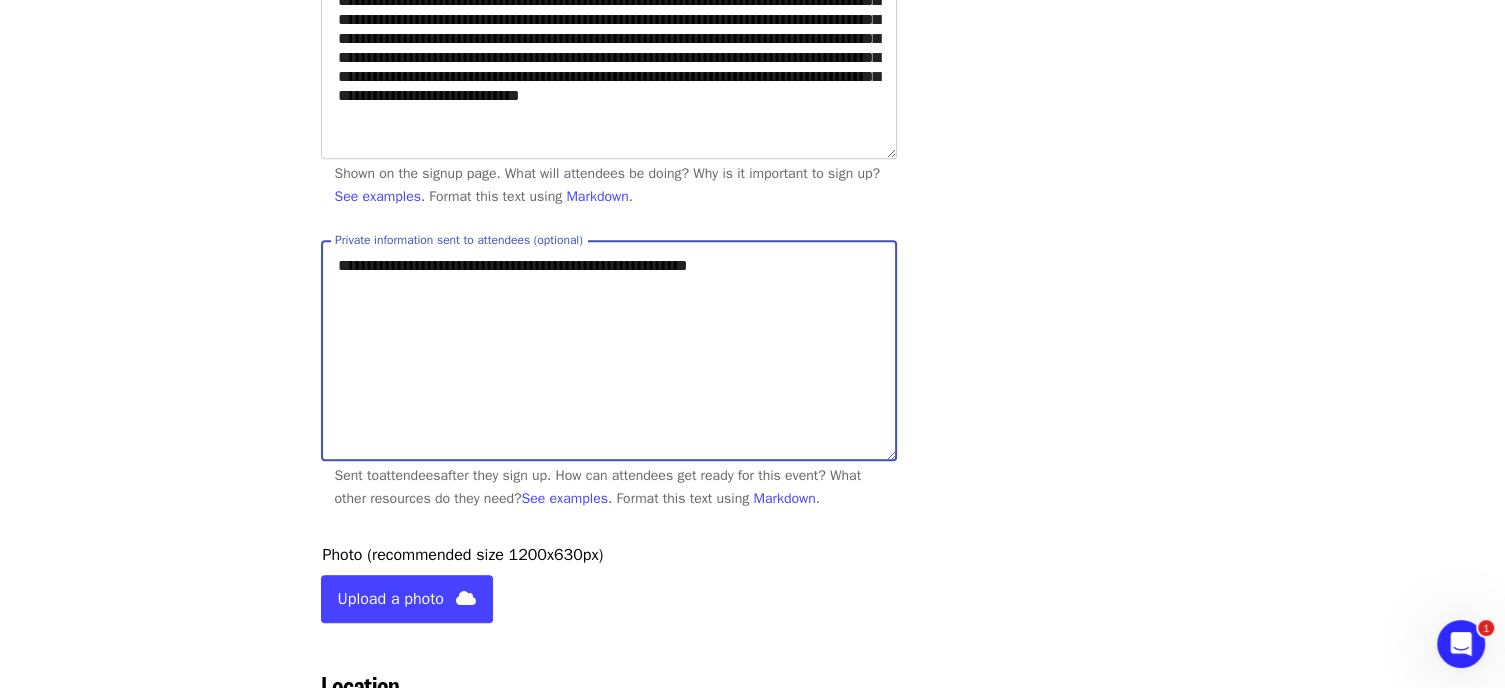 click on "**********" at bounding box center [609, 350] 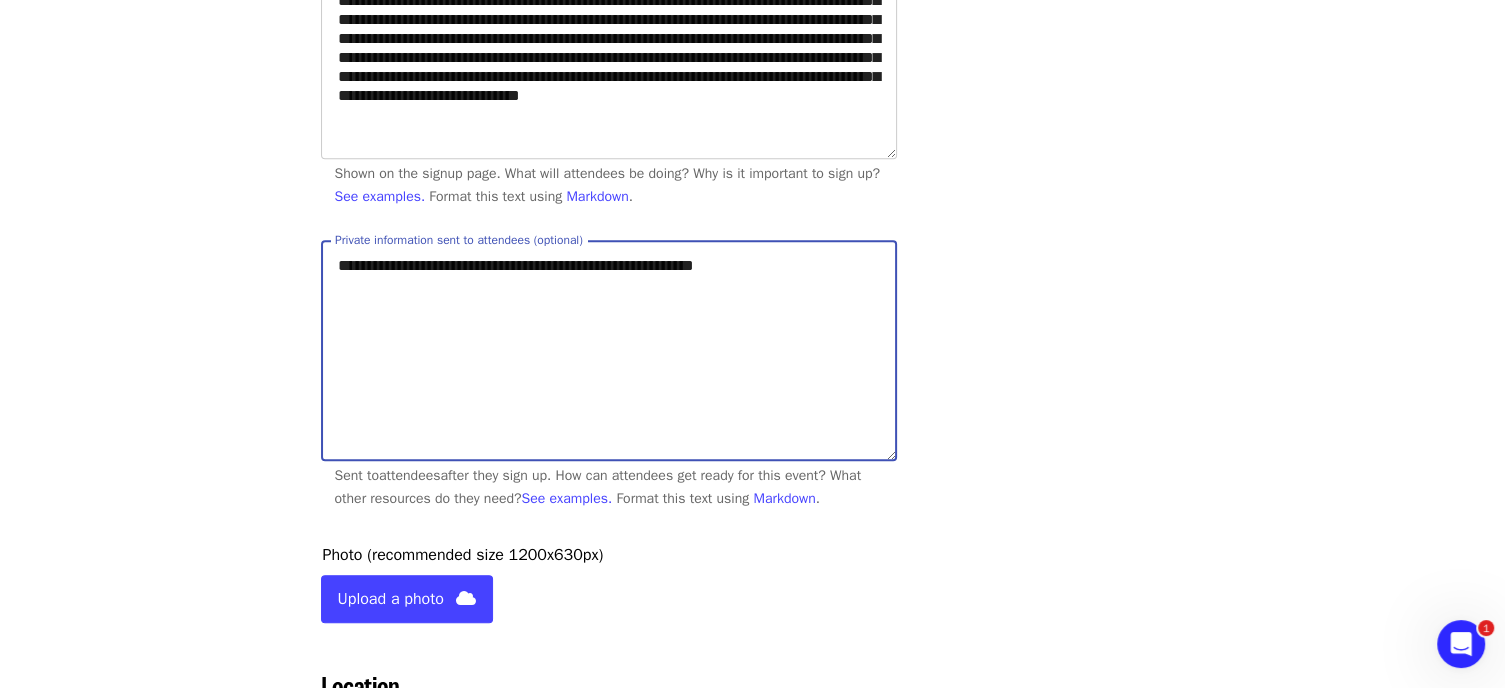 click on "**********" at bounding box center (609, 350) 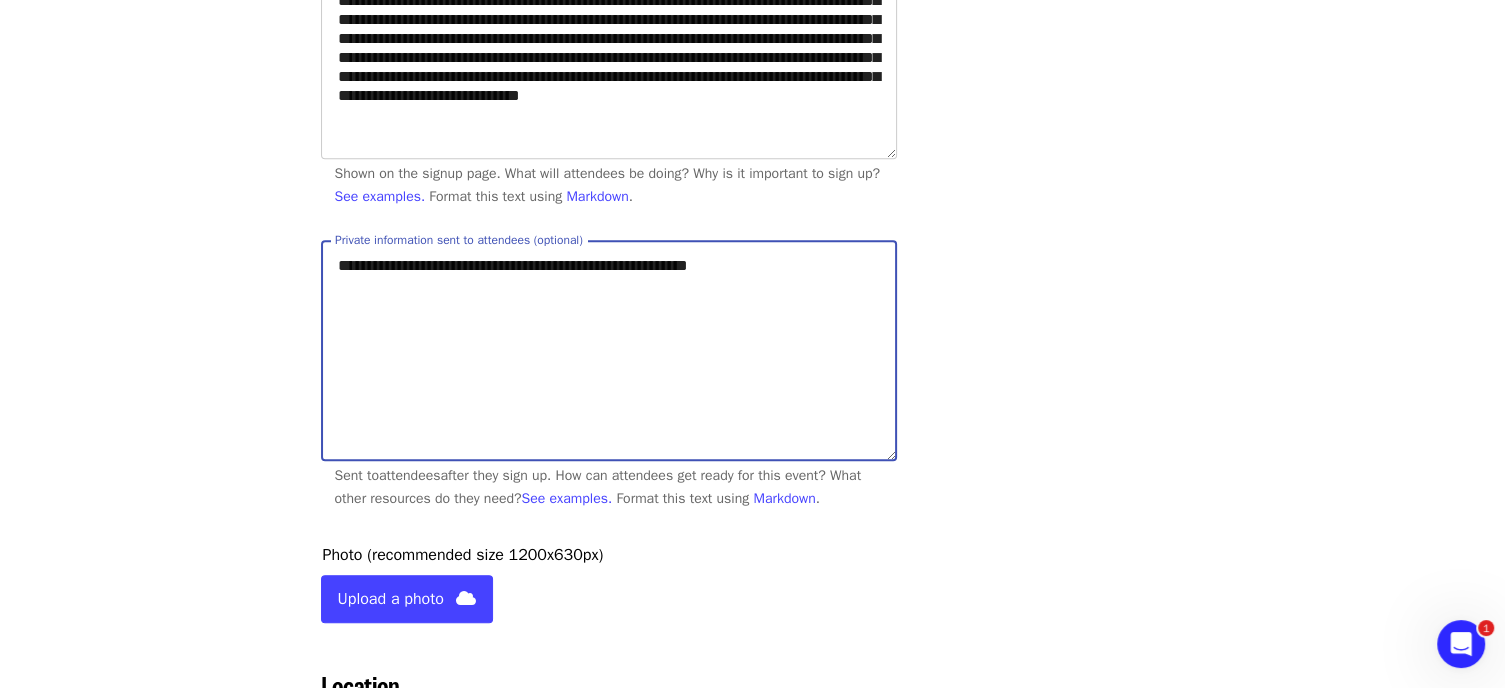 click on "**********" at bounding box center (609, 350) 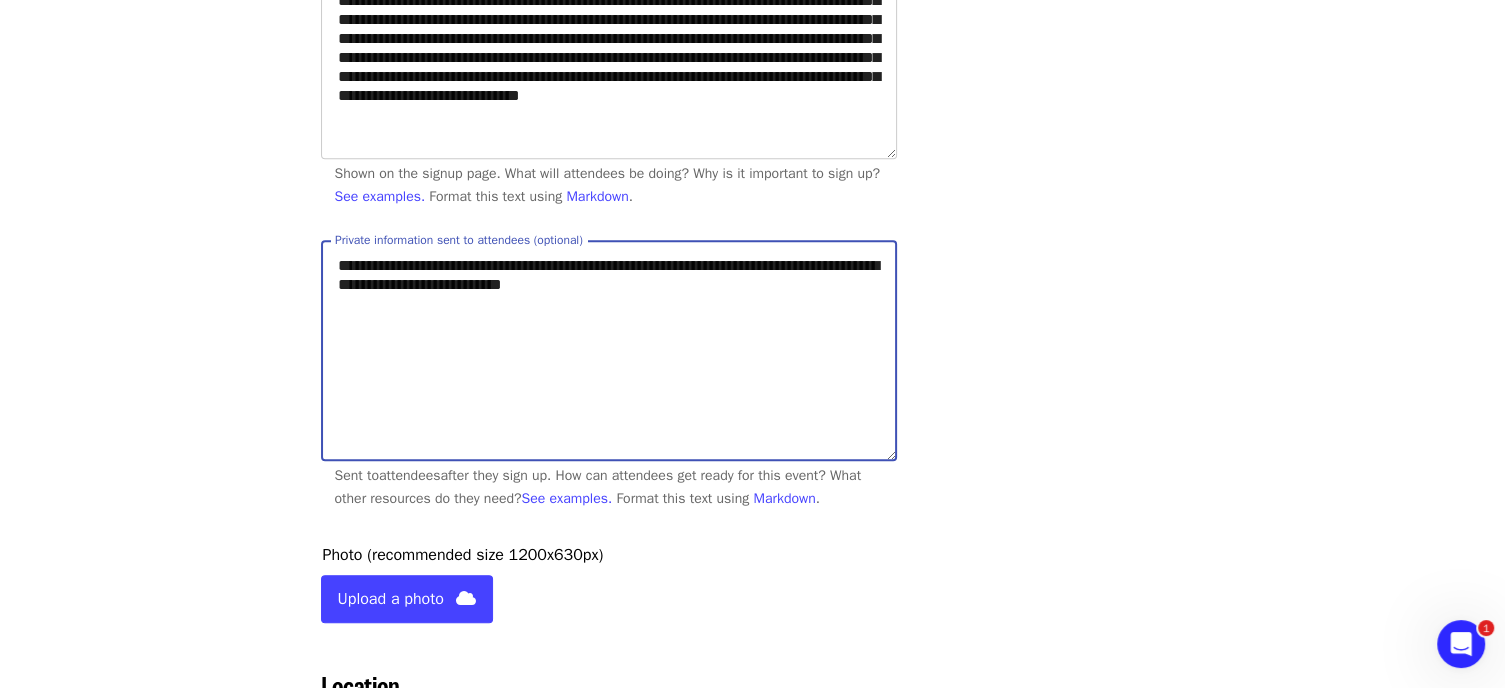 paste on "**********" 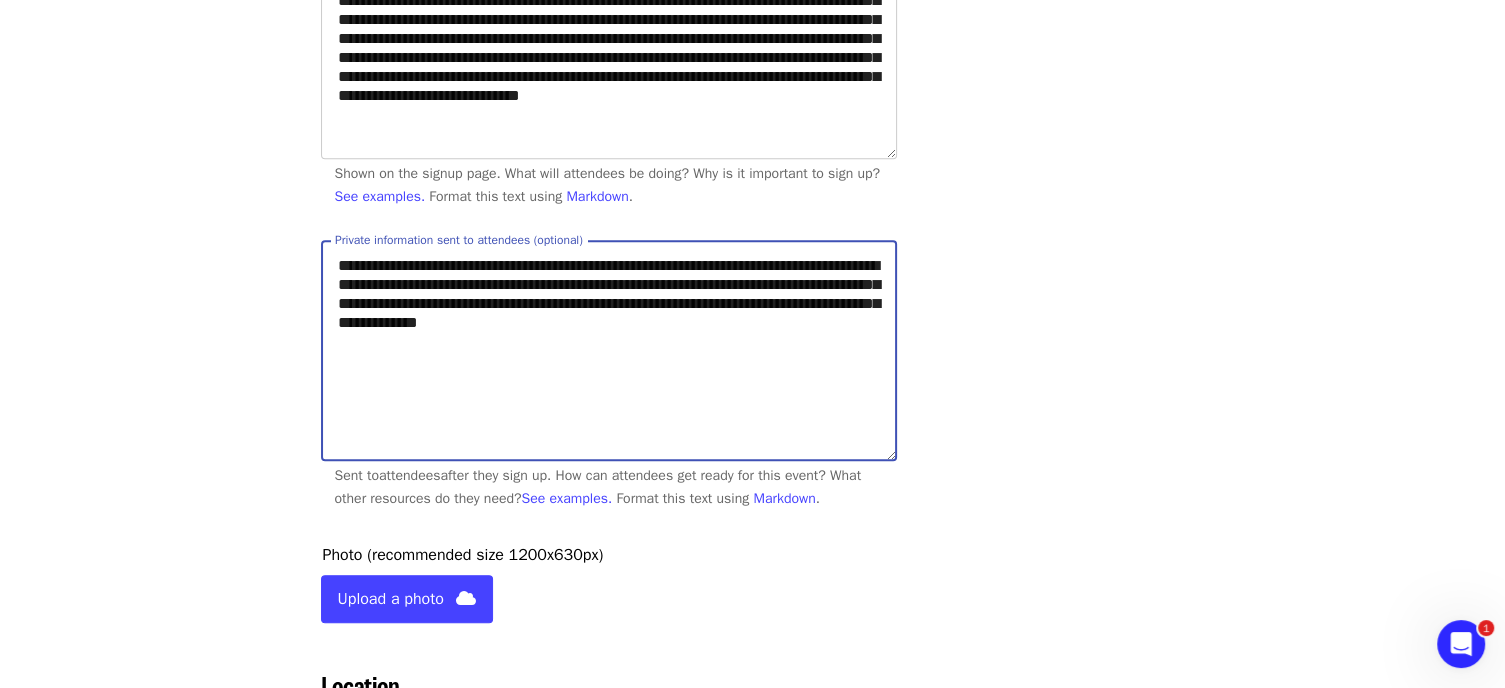 click on "**********" at bounding box center (609, 350) 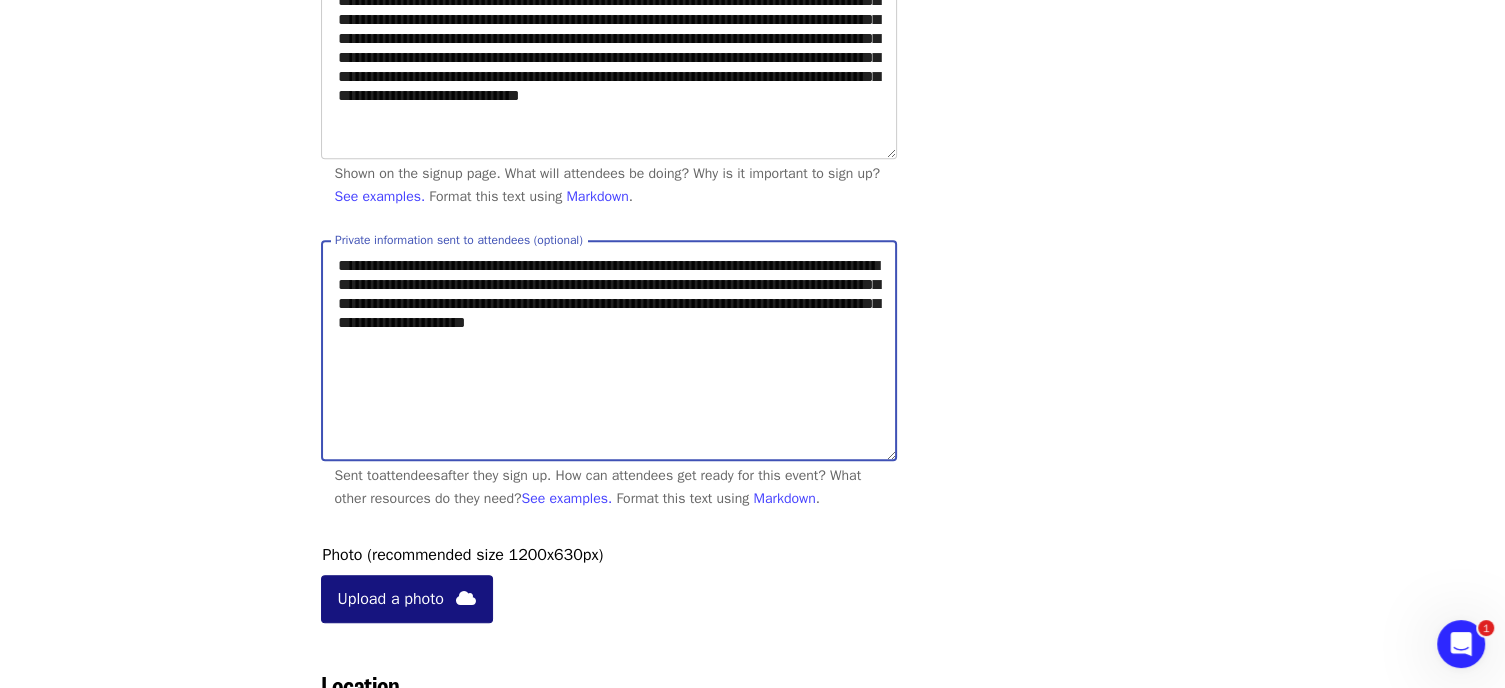 click on "Upload a photo" at bounding box center [391, 599] 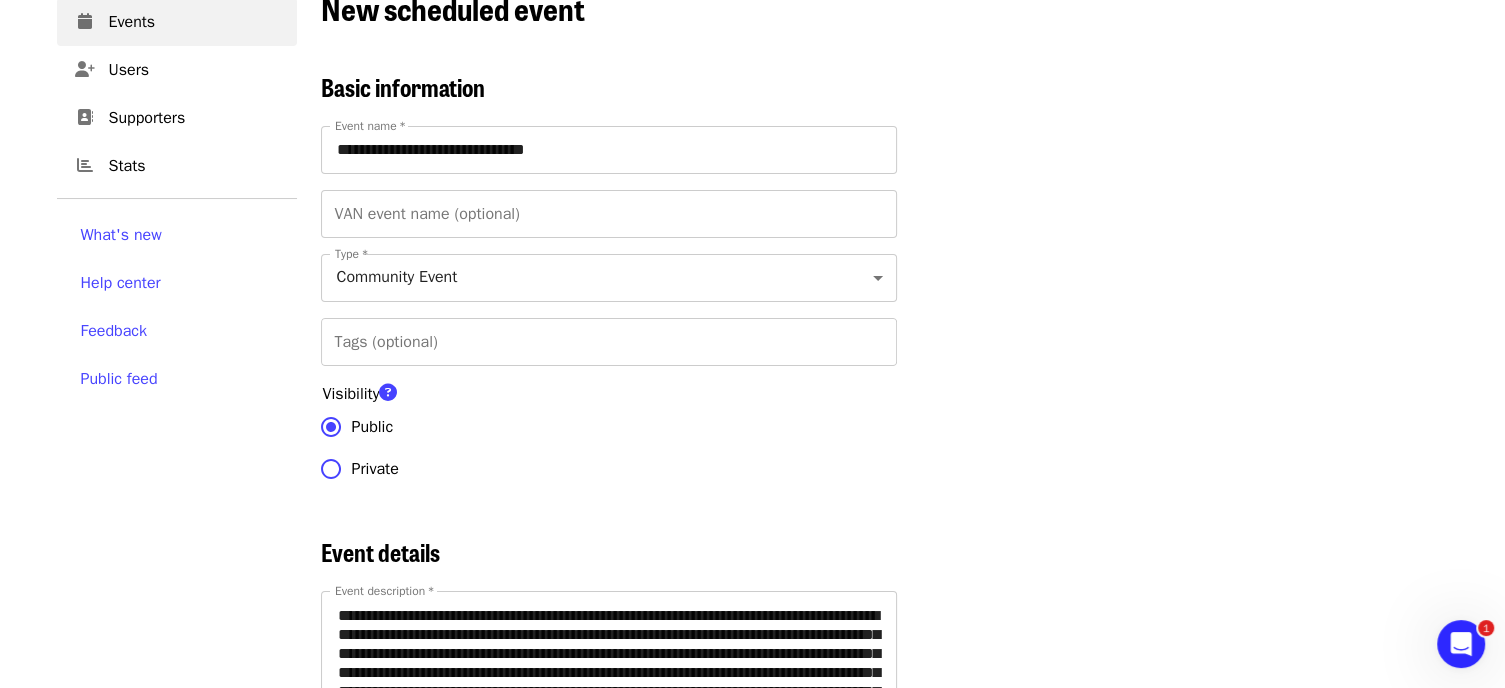 scroll, scrollTop: 0, scrollLeft: 0, axis: both 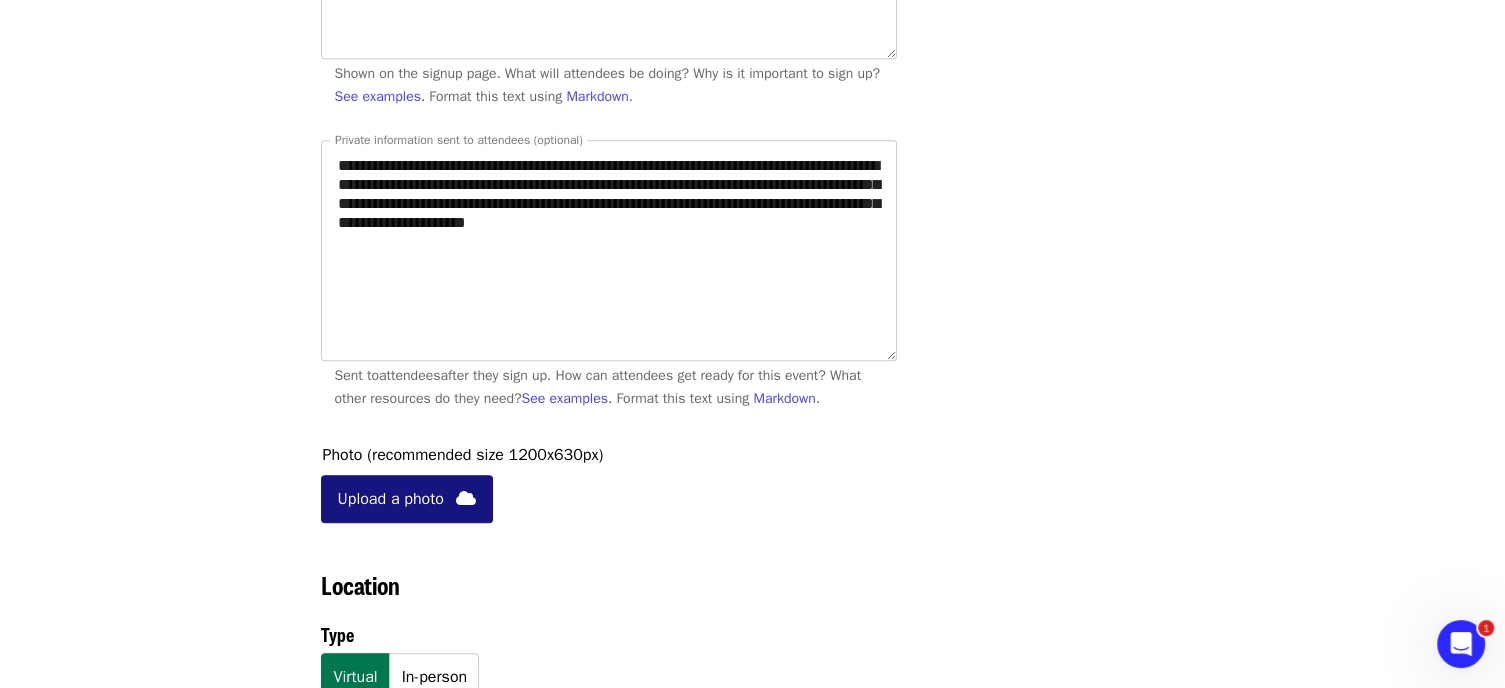click on "Upload a photo" at bounding box center [391, 499] 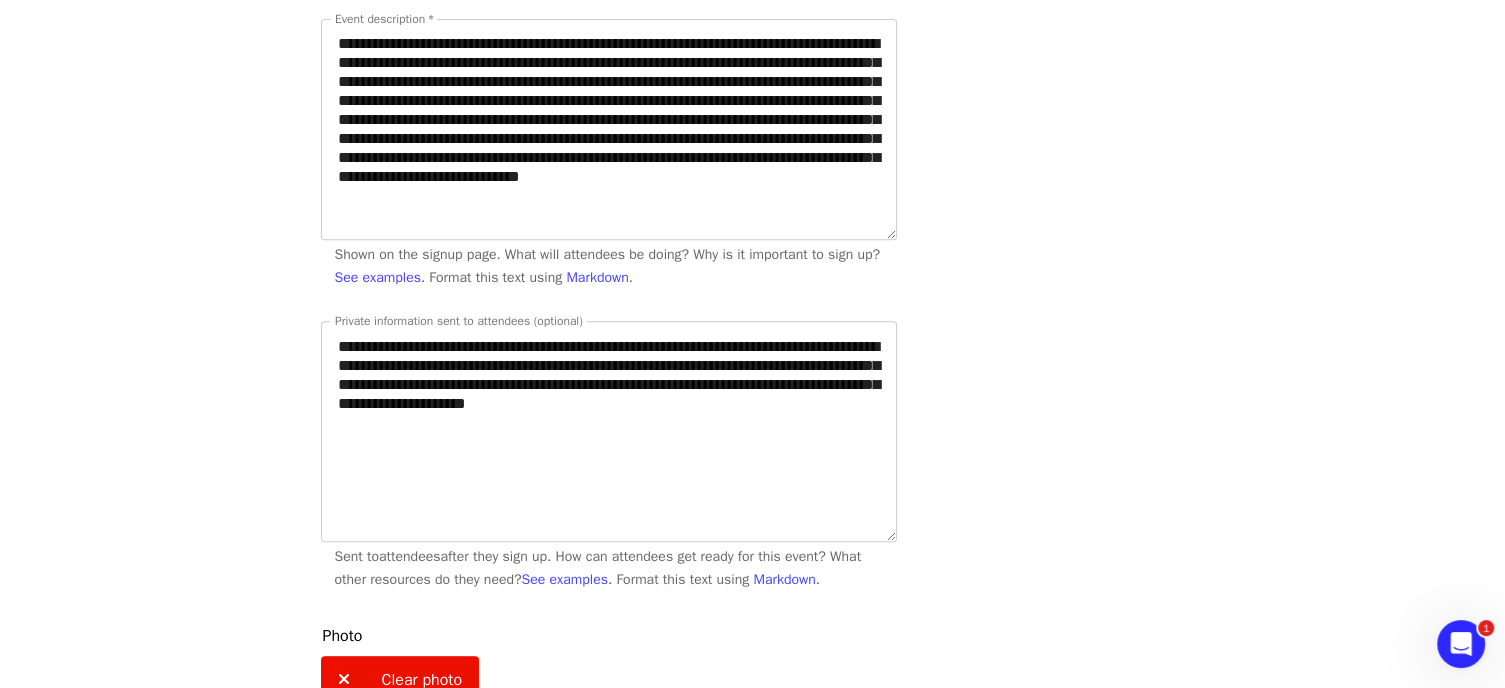 scroll, scrollTop: 700, scrollLeft: 0, axis: vertical 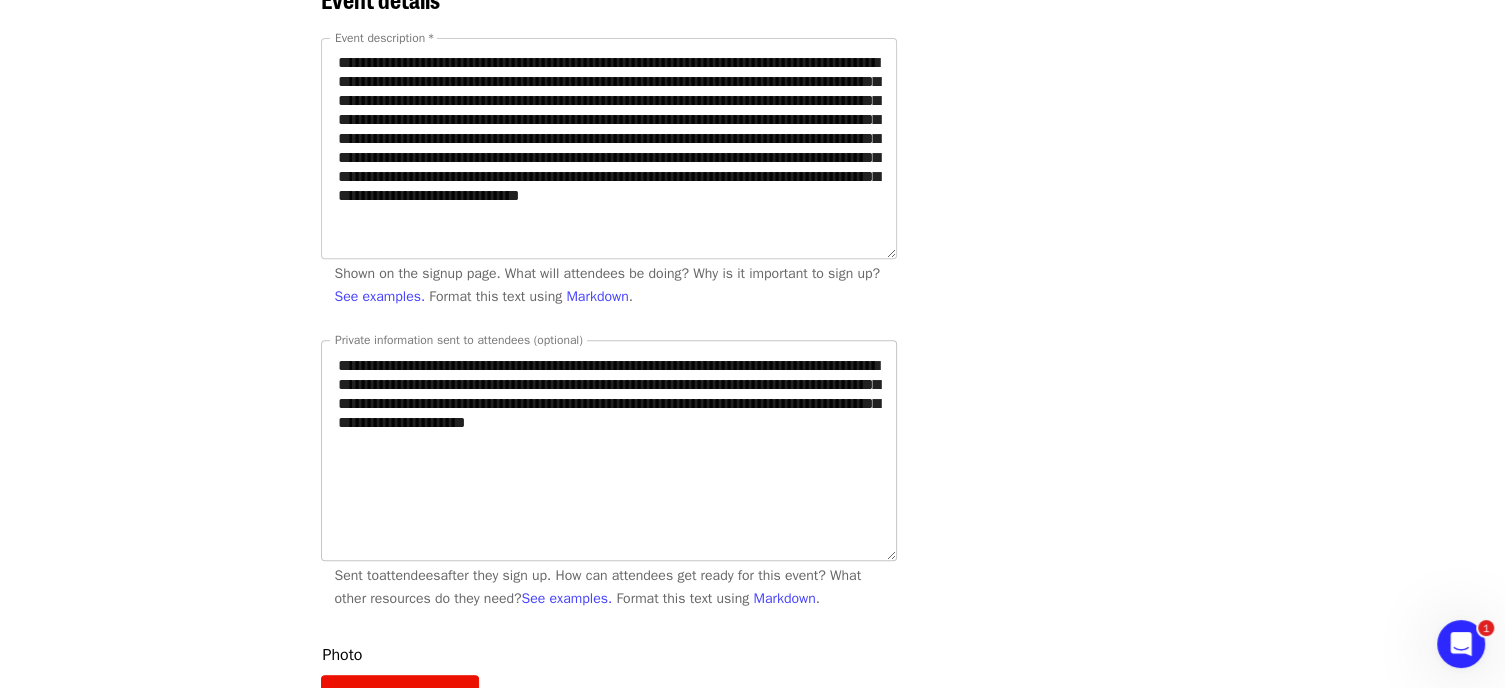 click on "**********" at bounding box center [609, 450] 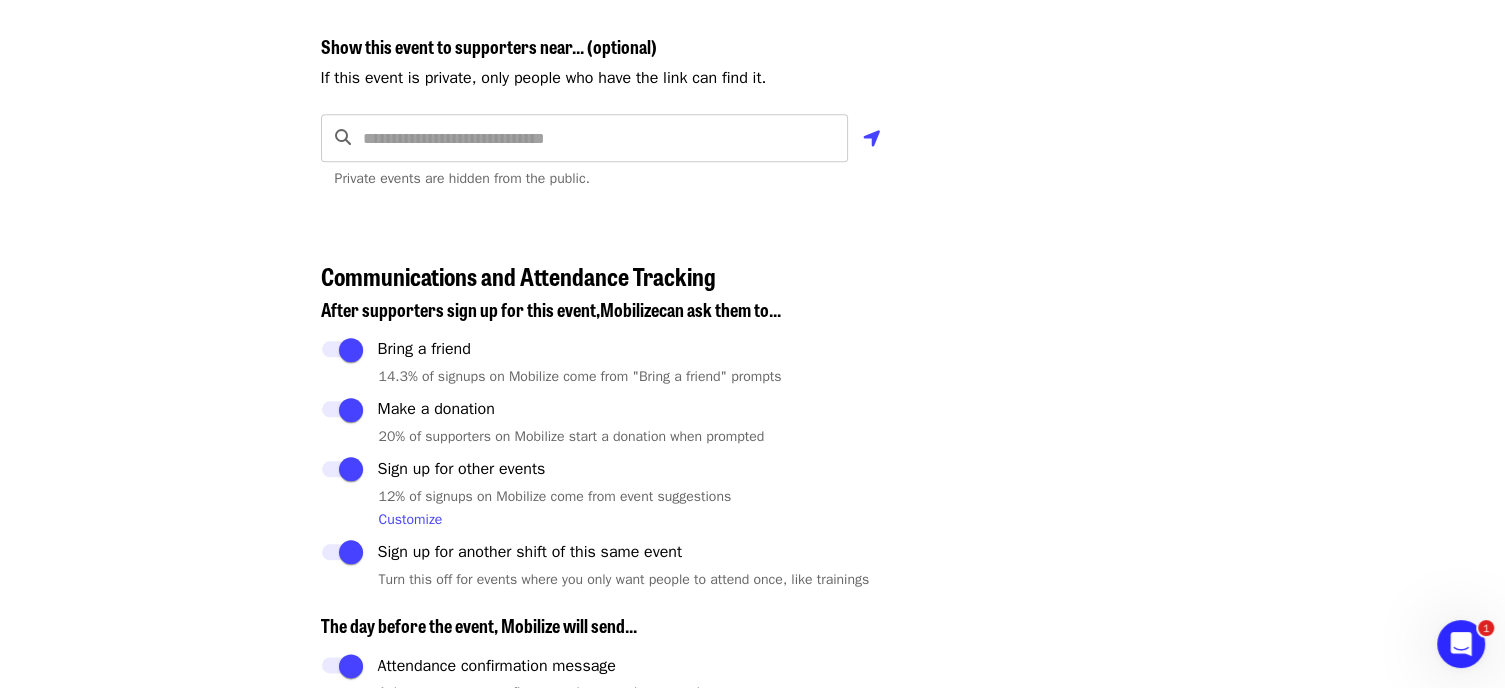 scroll, scrollTop: 2300, scrollLeft: 0, axis: vertical 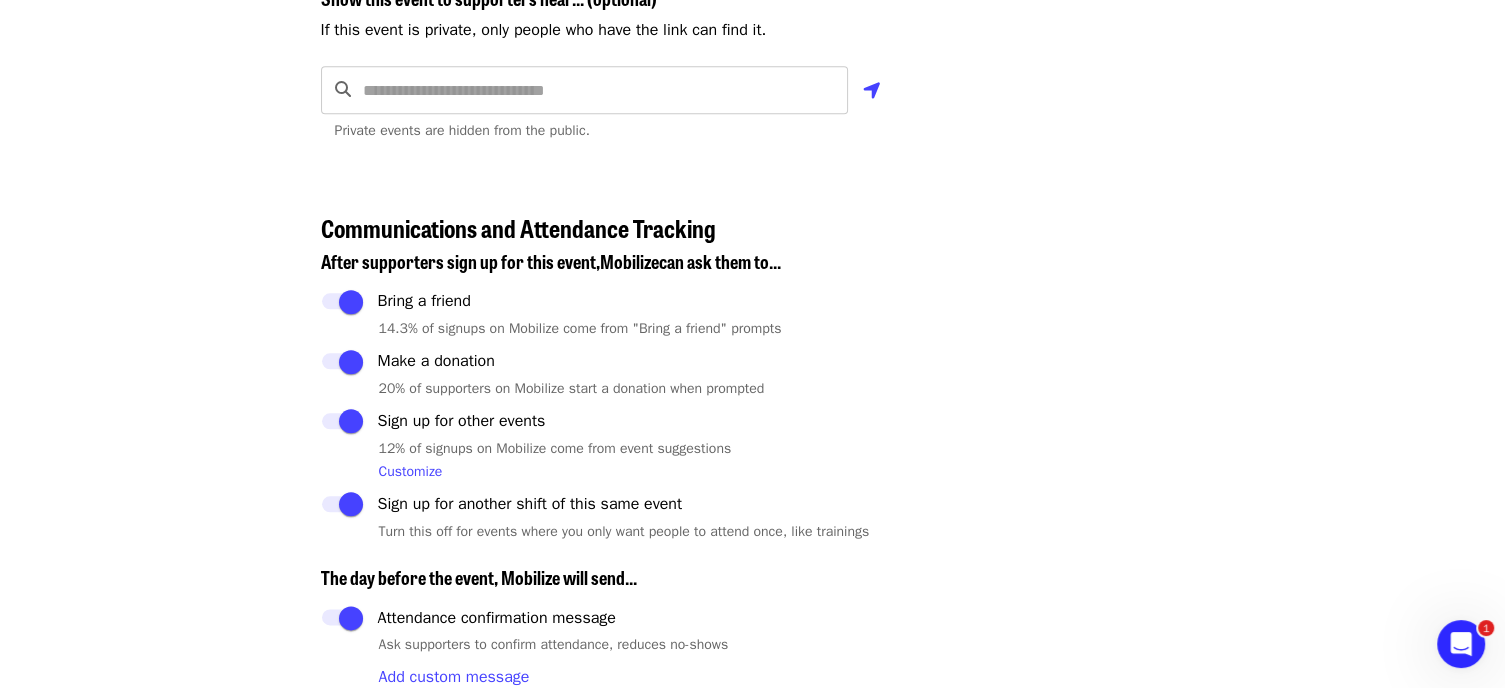 type on "**********" 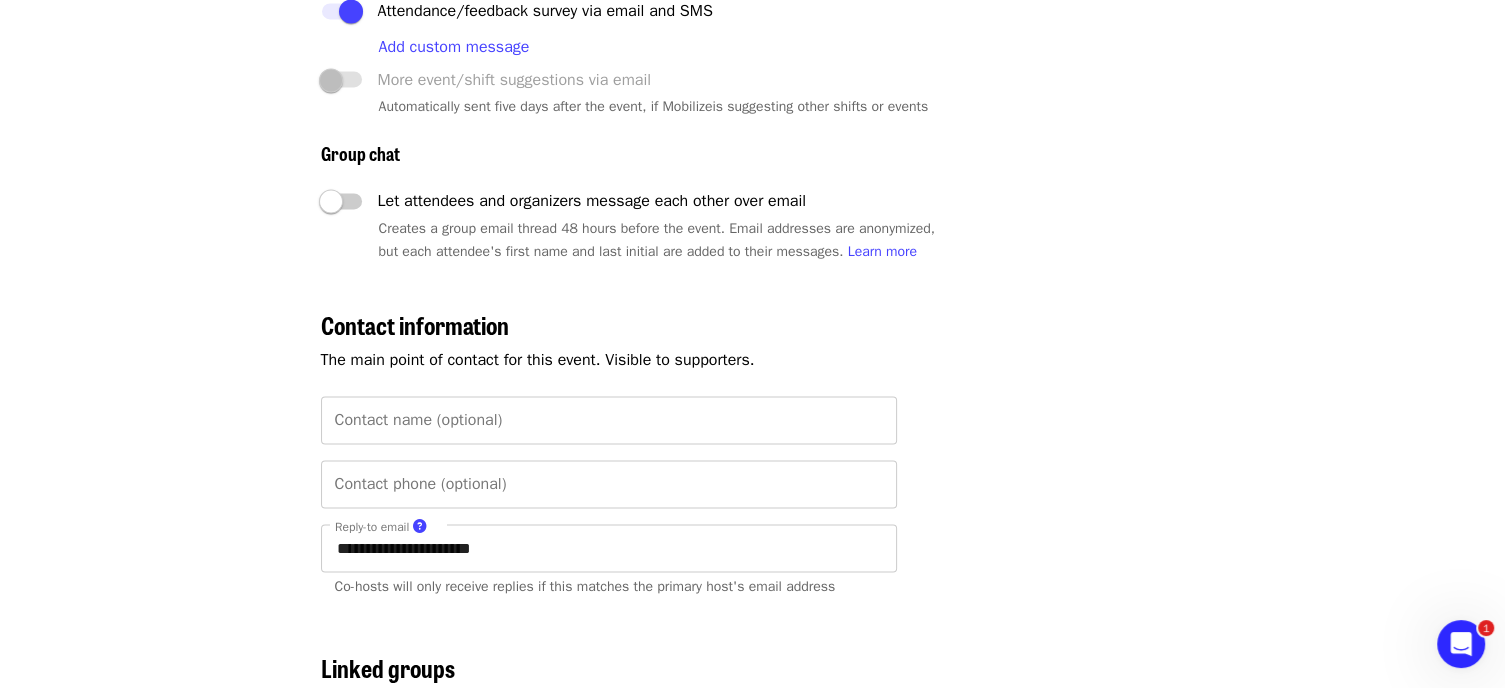 scroll, scrollTop: 3100, scrollLeft: 0, axis: vertical 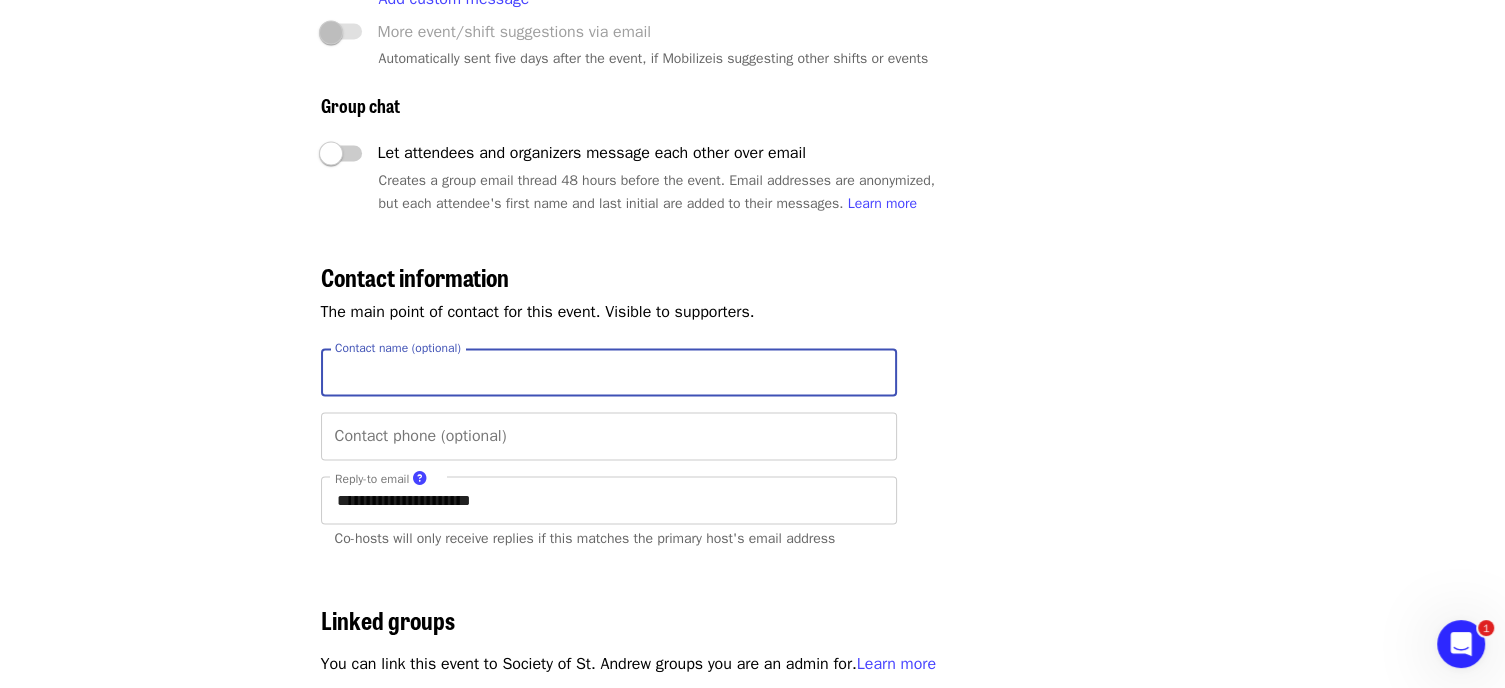 click on "Contact name (optional)" at bounding box center (609, 372) 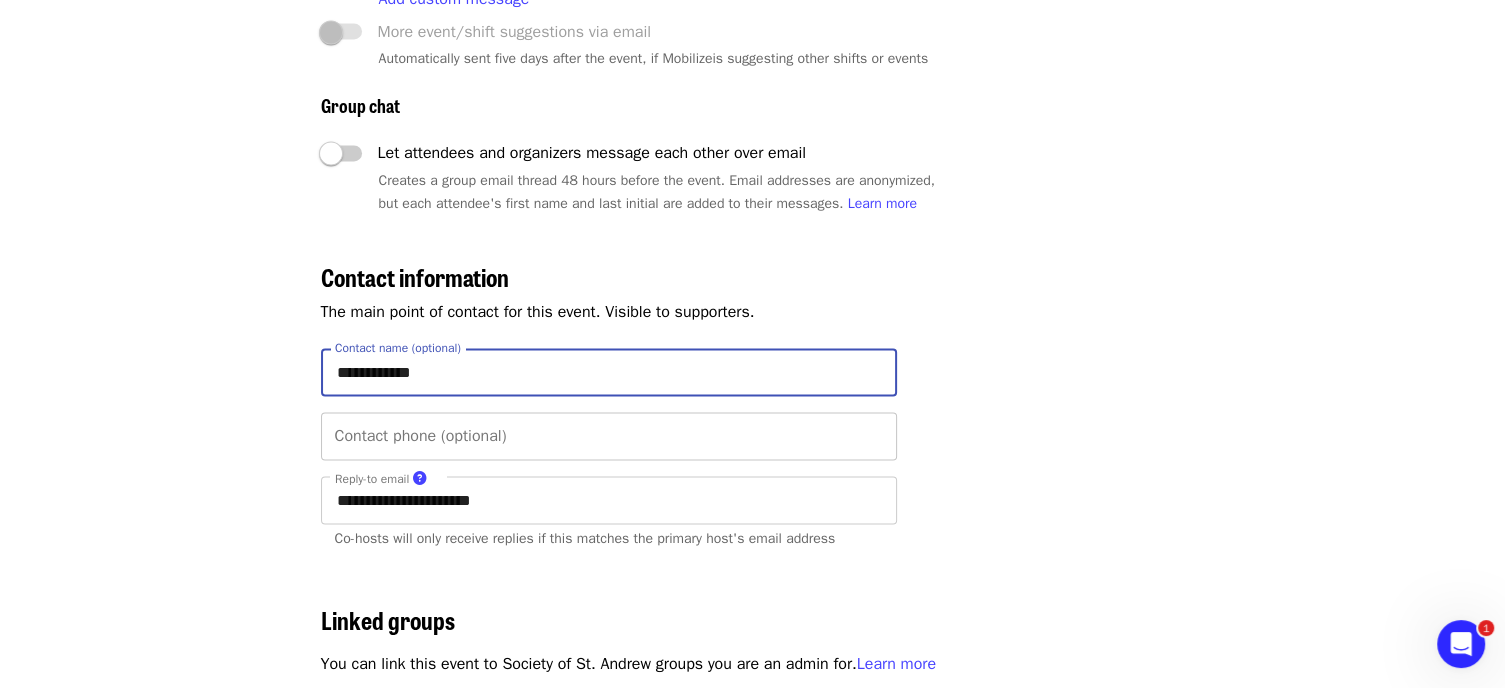 click on "Contact phone (optional)" at bounding box center (609, 436) 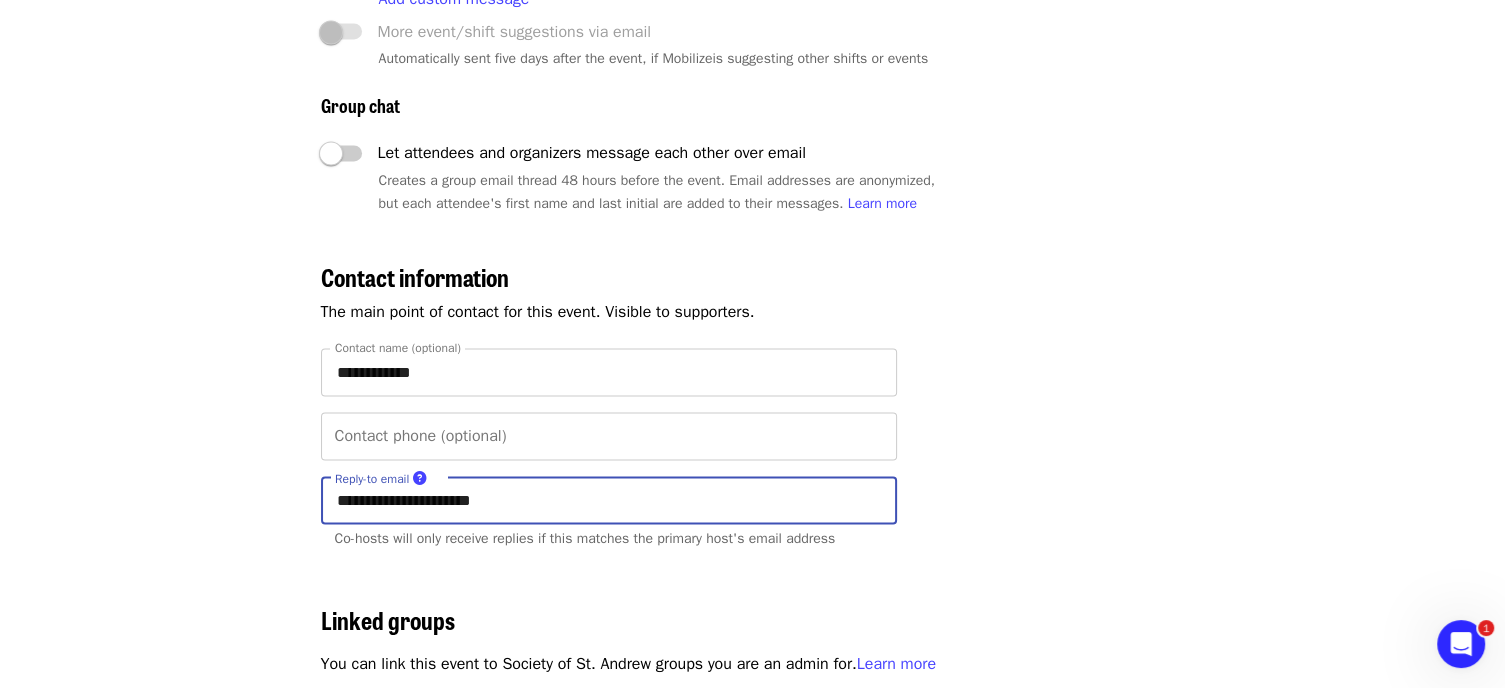 click on "**********" at bounding box center [609, 500] 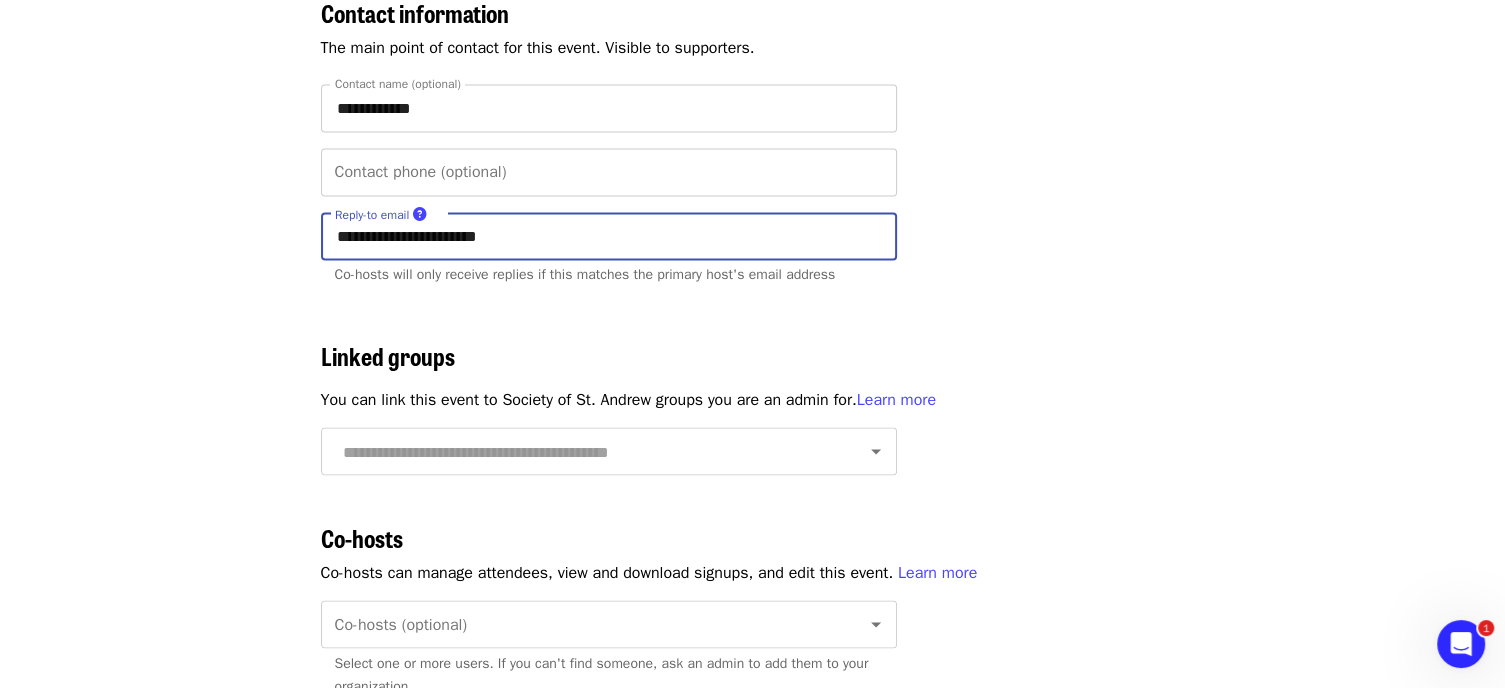 scroll, scrollTop: 3400, scrollLeft: 0, axis: vertical 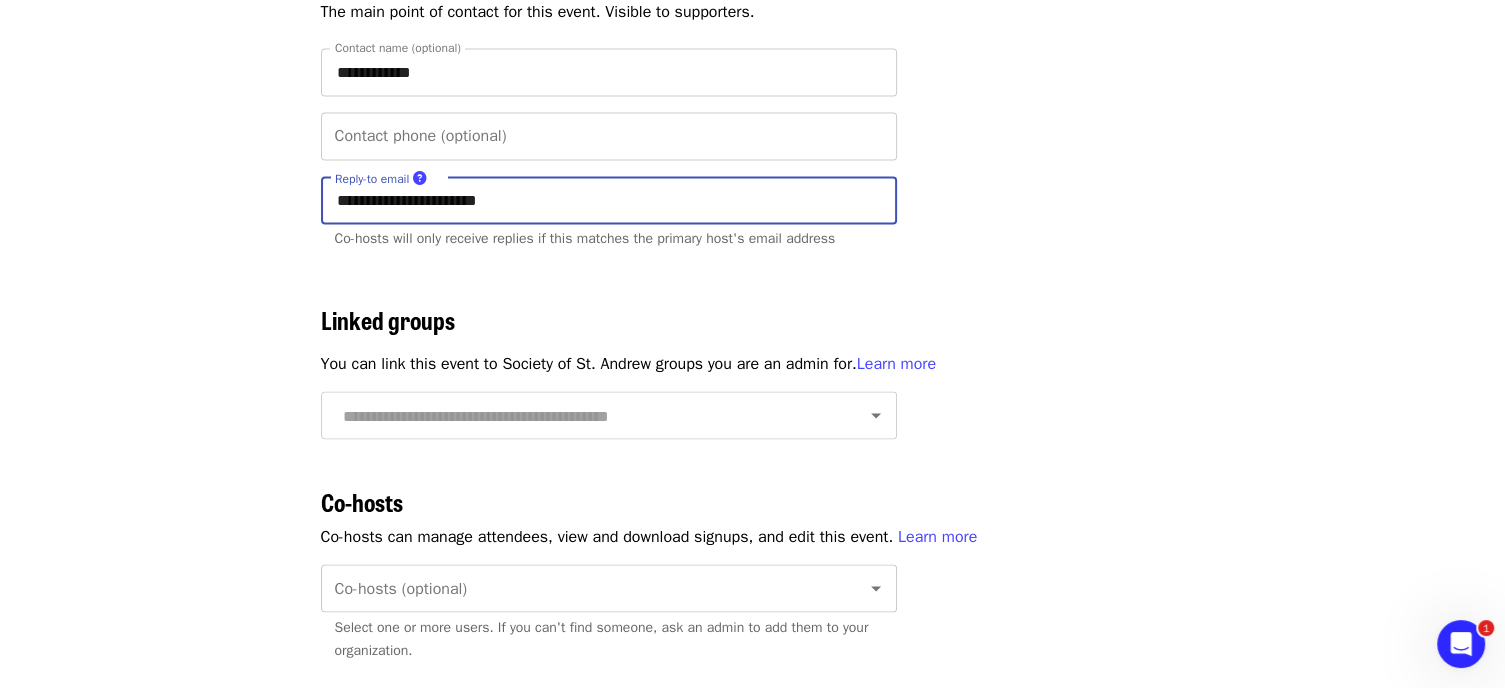 type on "**********" 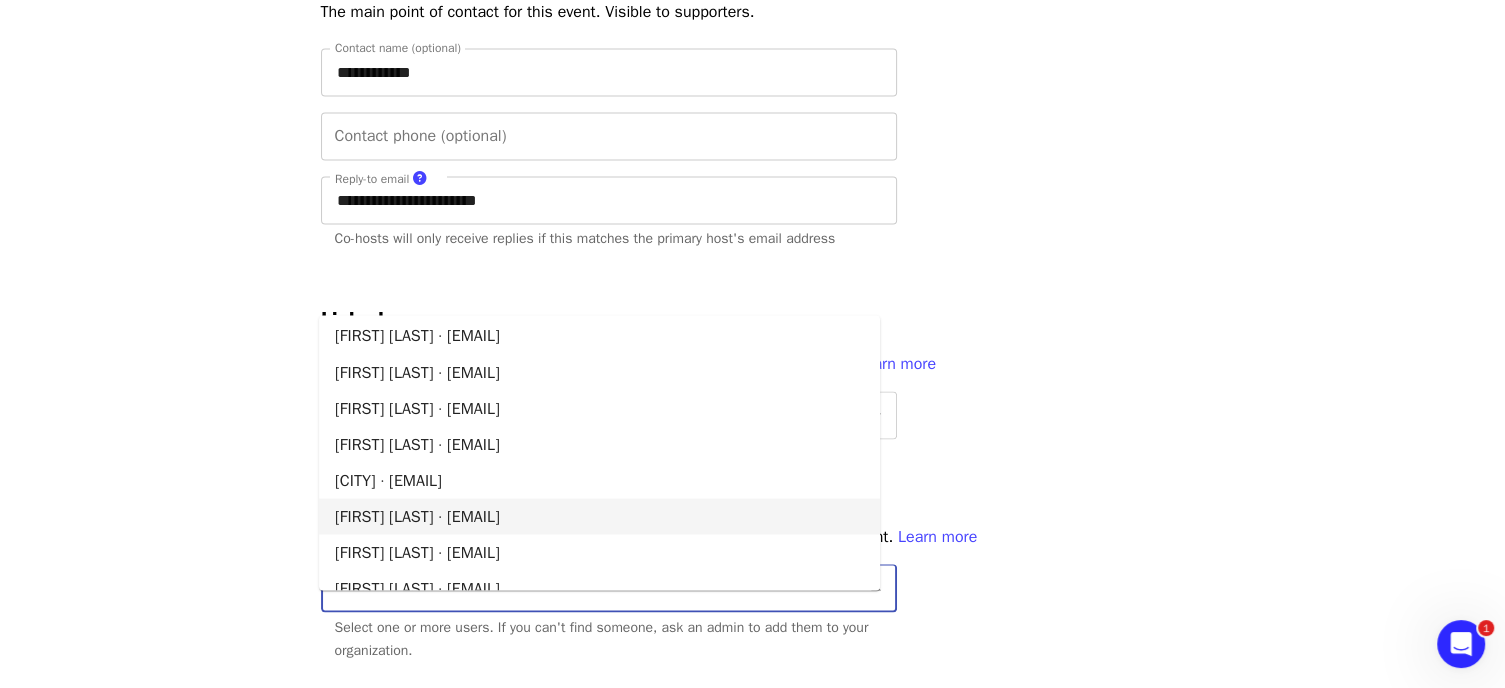 scroll, scrollTop: 0, scrollLeft: 0, axis: both 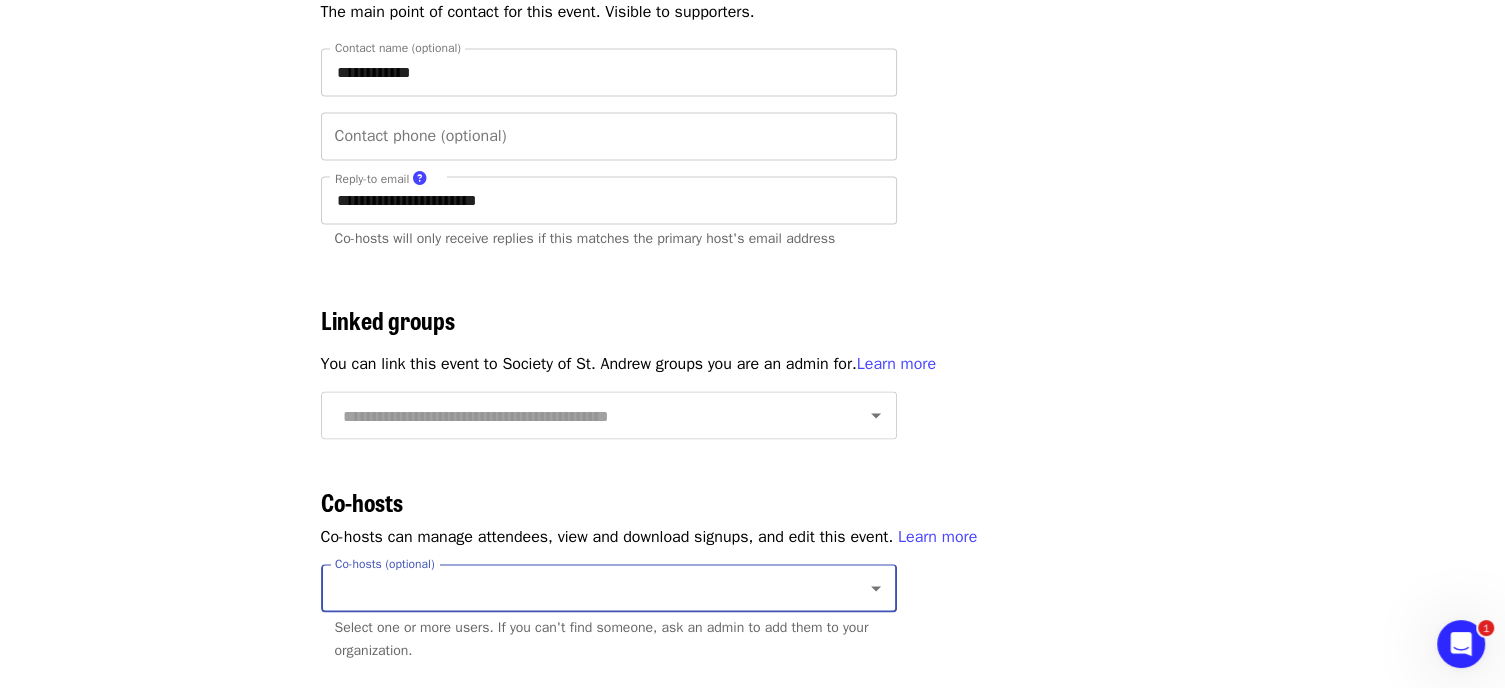 click on "Co-hosts (optional)" at bounding box center (584, 588) 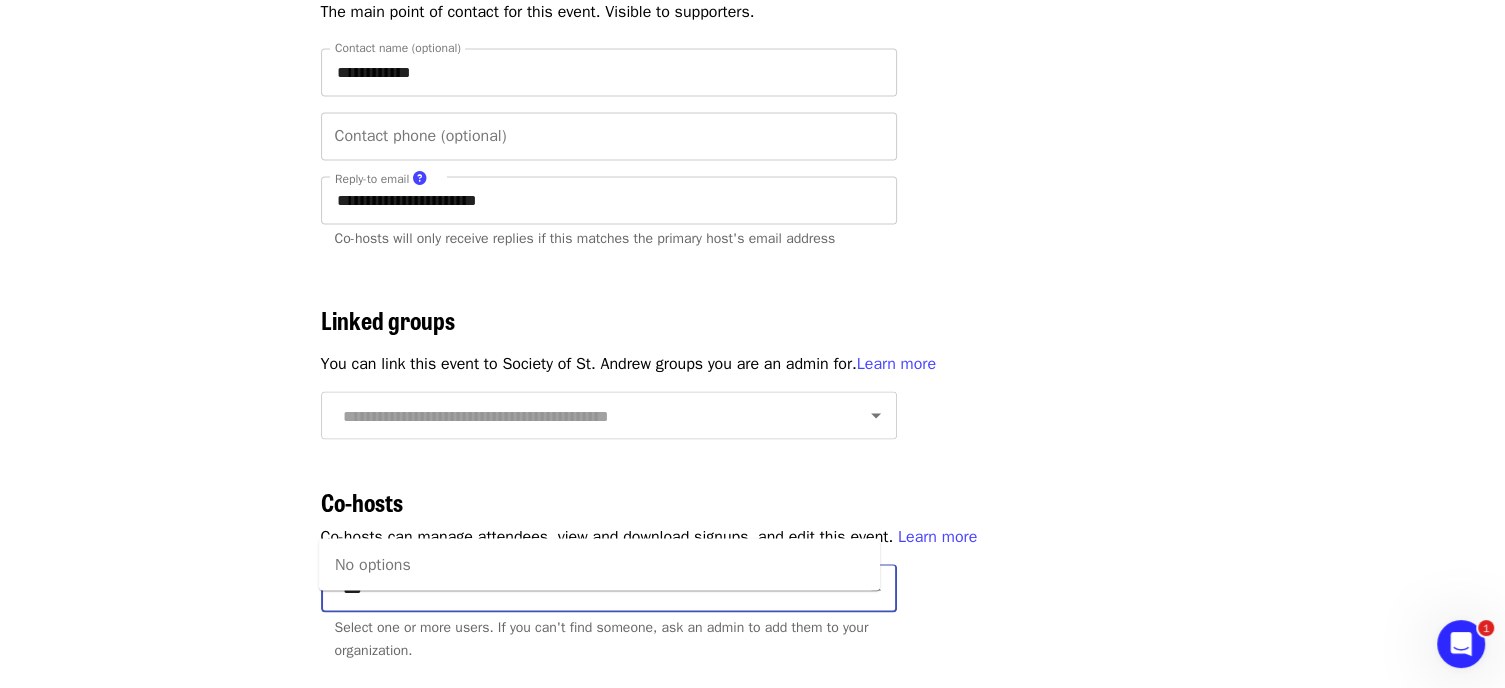type on "****" 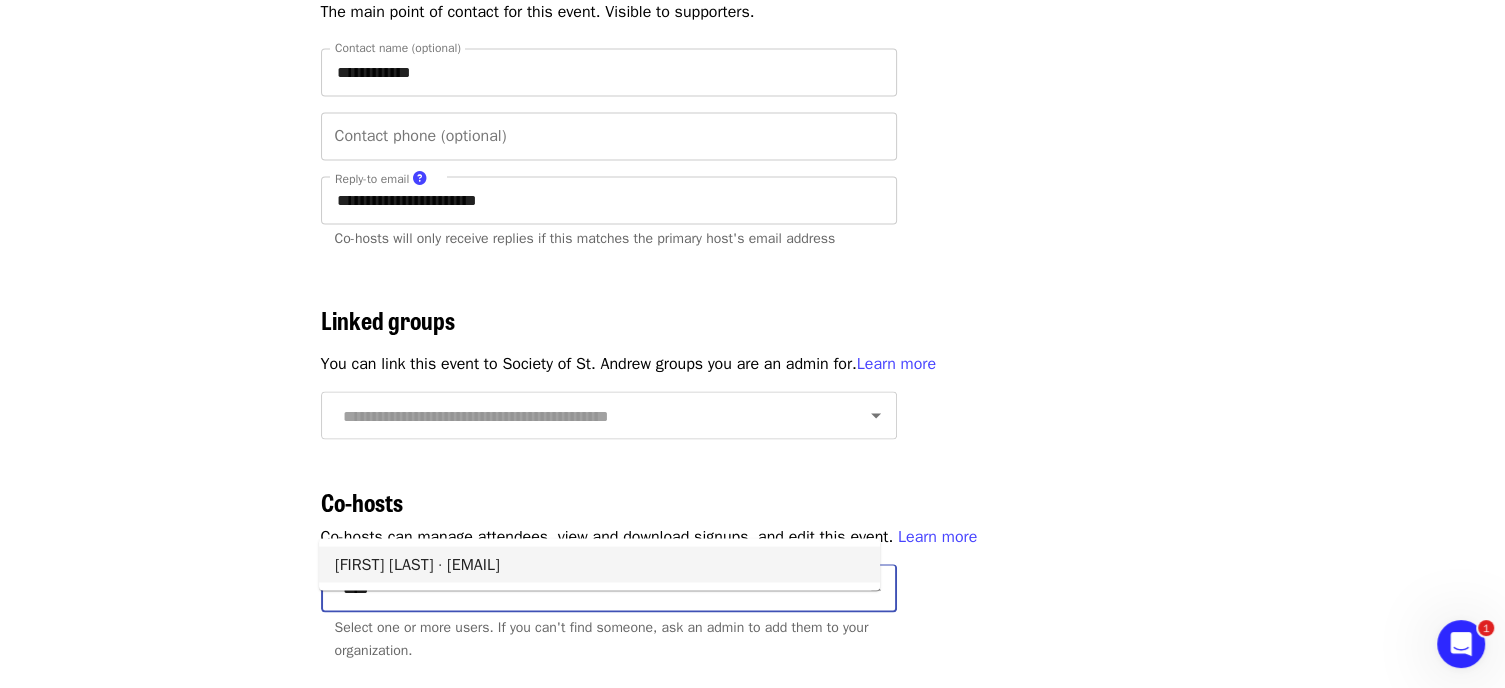 click on "[FIRST] [LAST] · [EMAIL]" at bounding box center (599, 564) 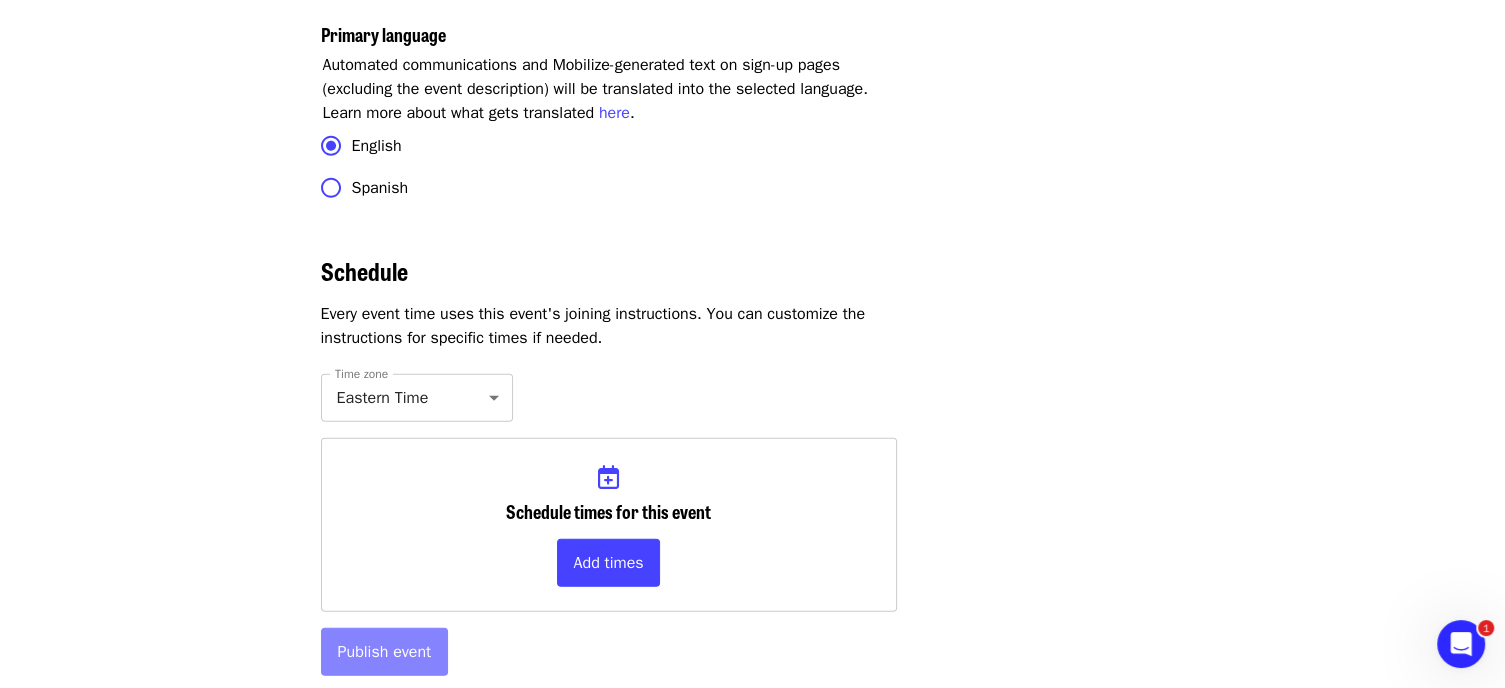 scroll, scrollTop: 5342, scrollLeft: 0, axis: vertical 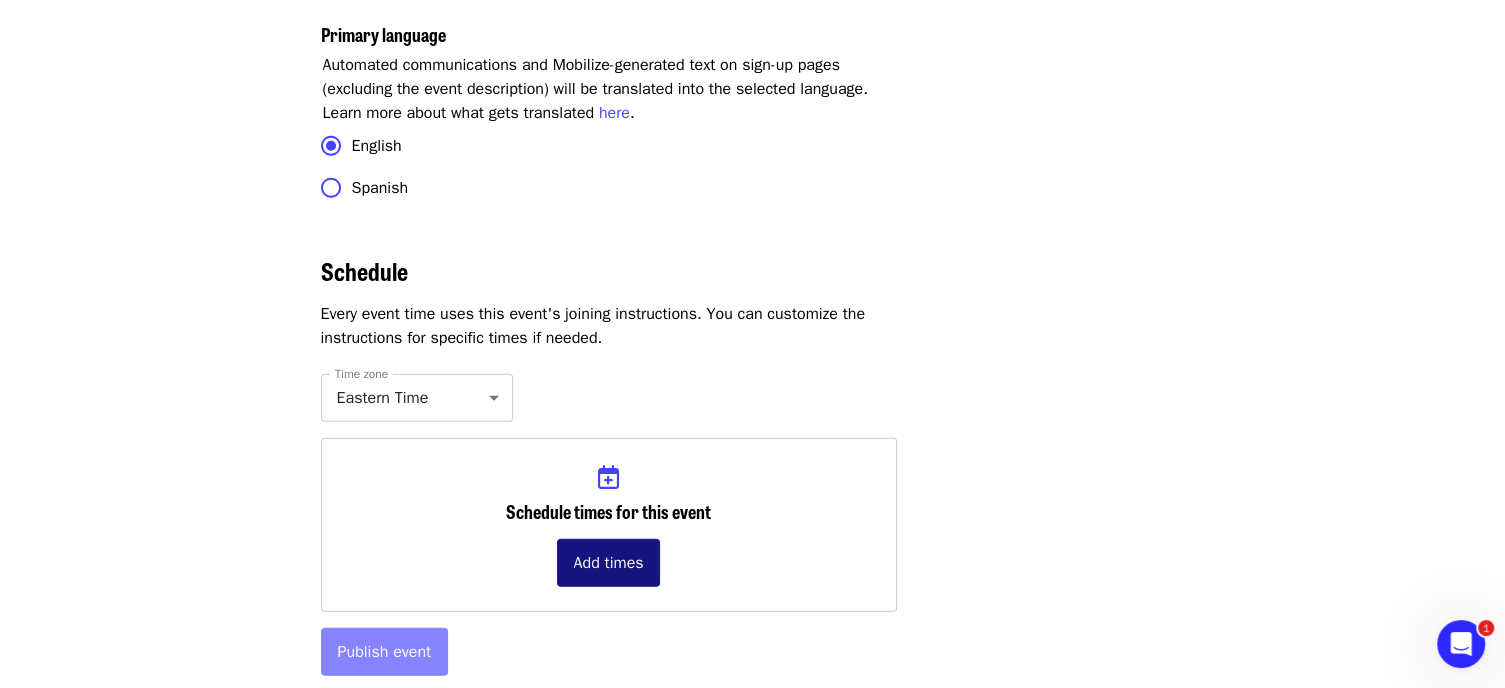 click on "Add times" at bounding box center (609, 563) 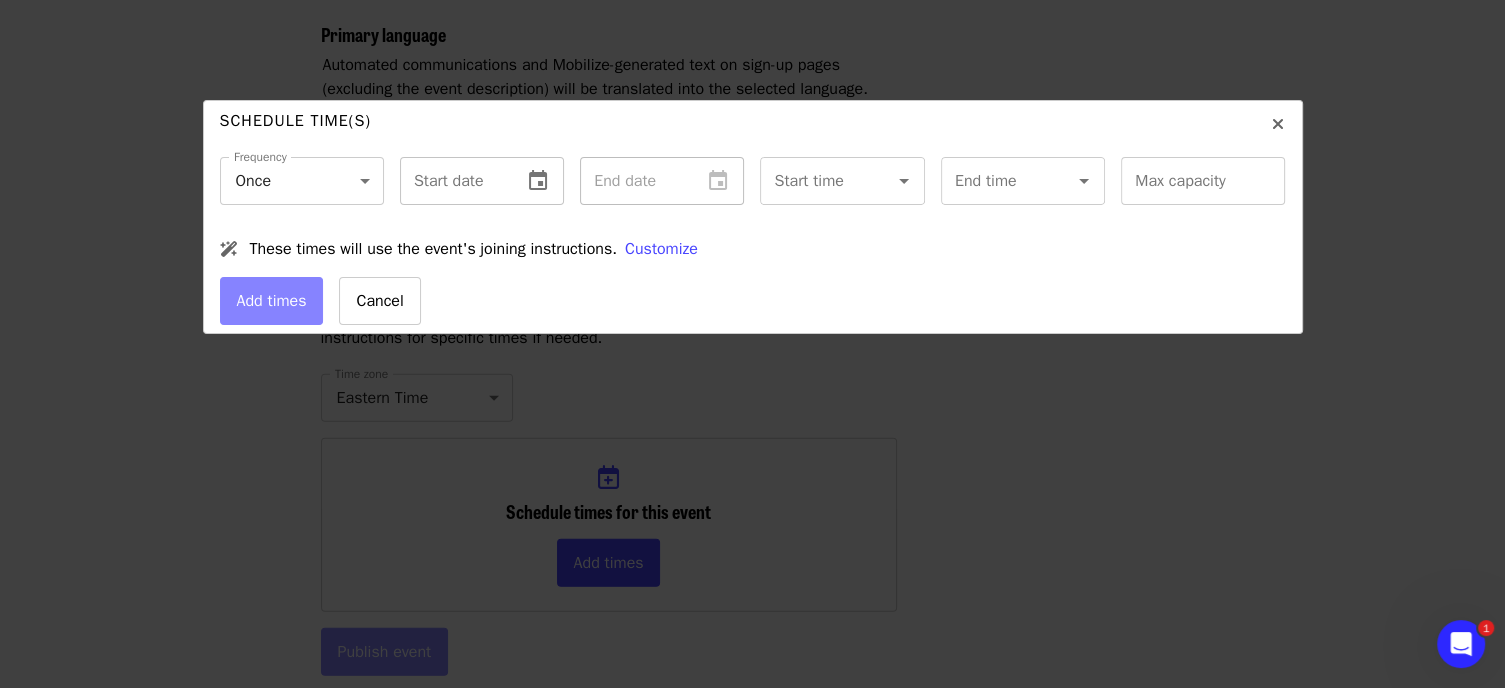 click 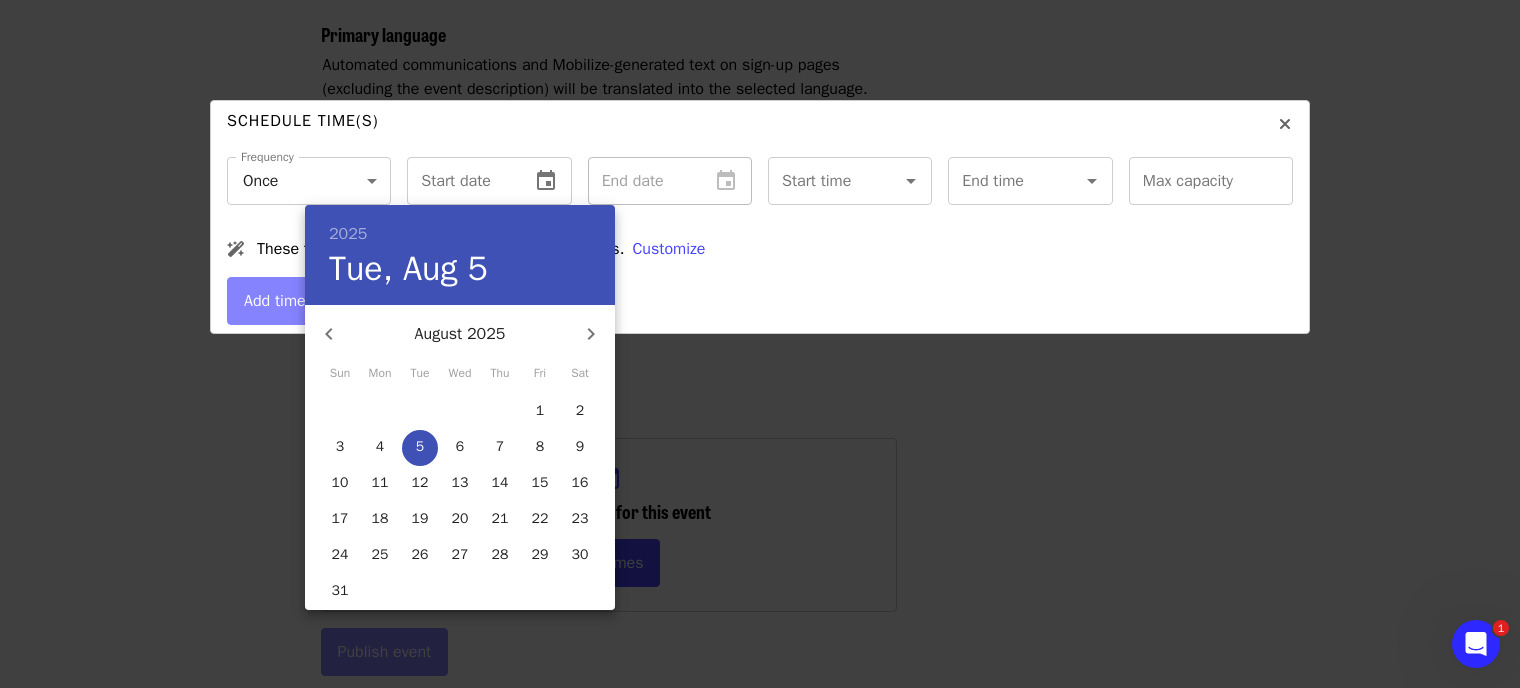 click on "9" at bounding box center (580, 447) 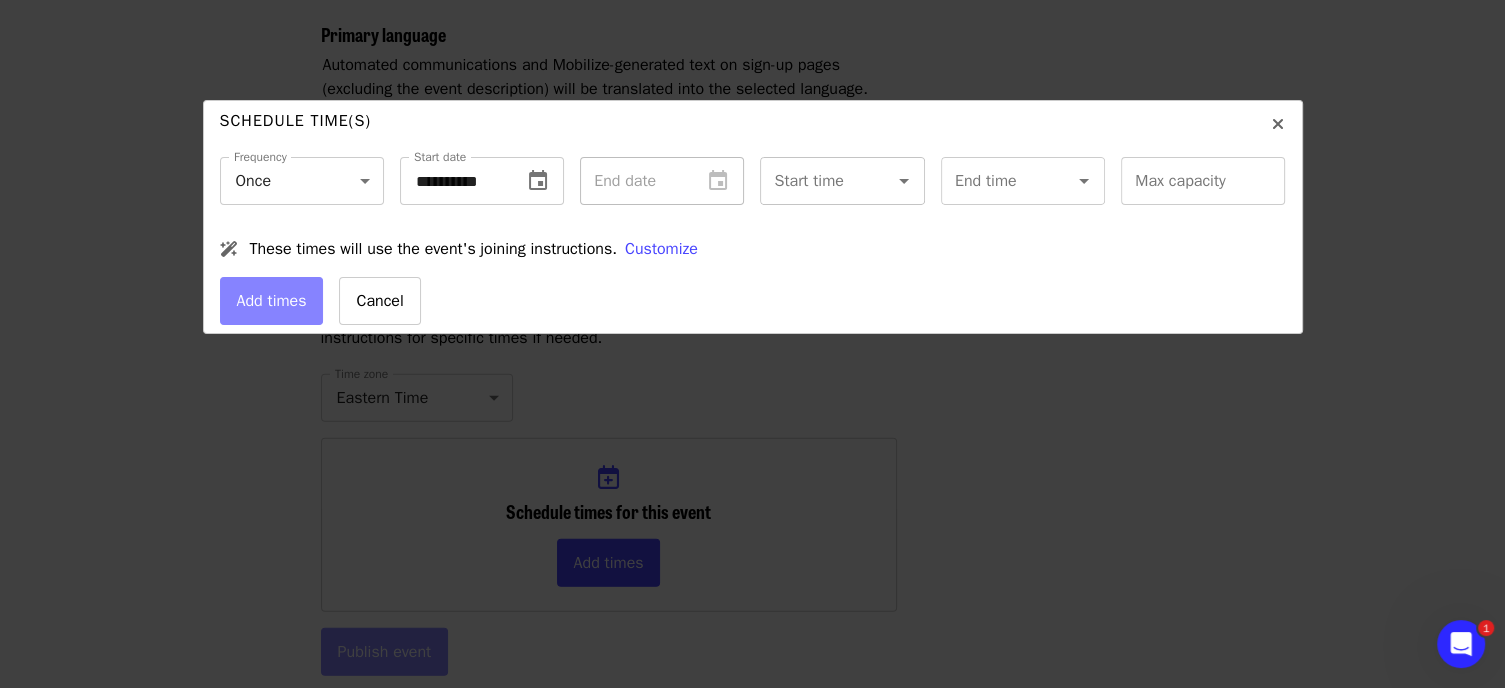 click at bounding box center [890, 181] 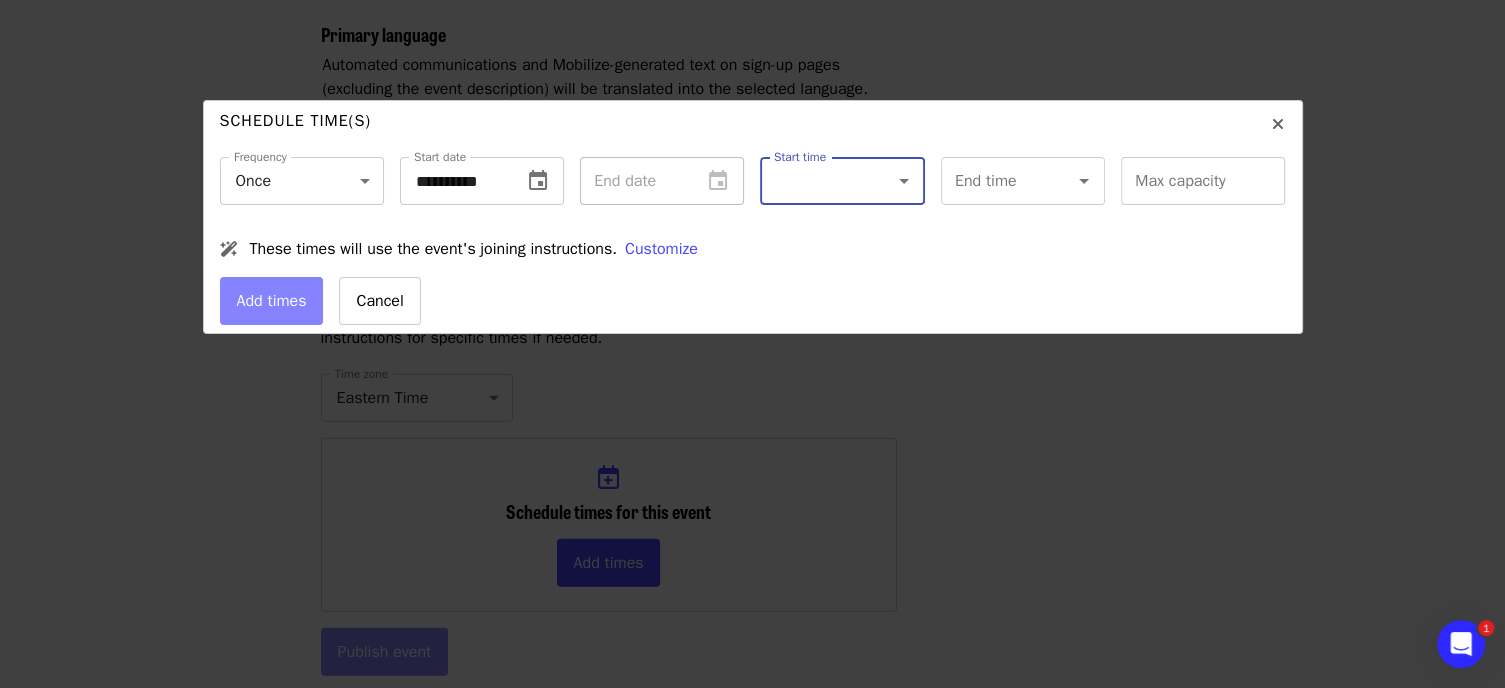 click 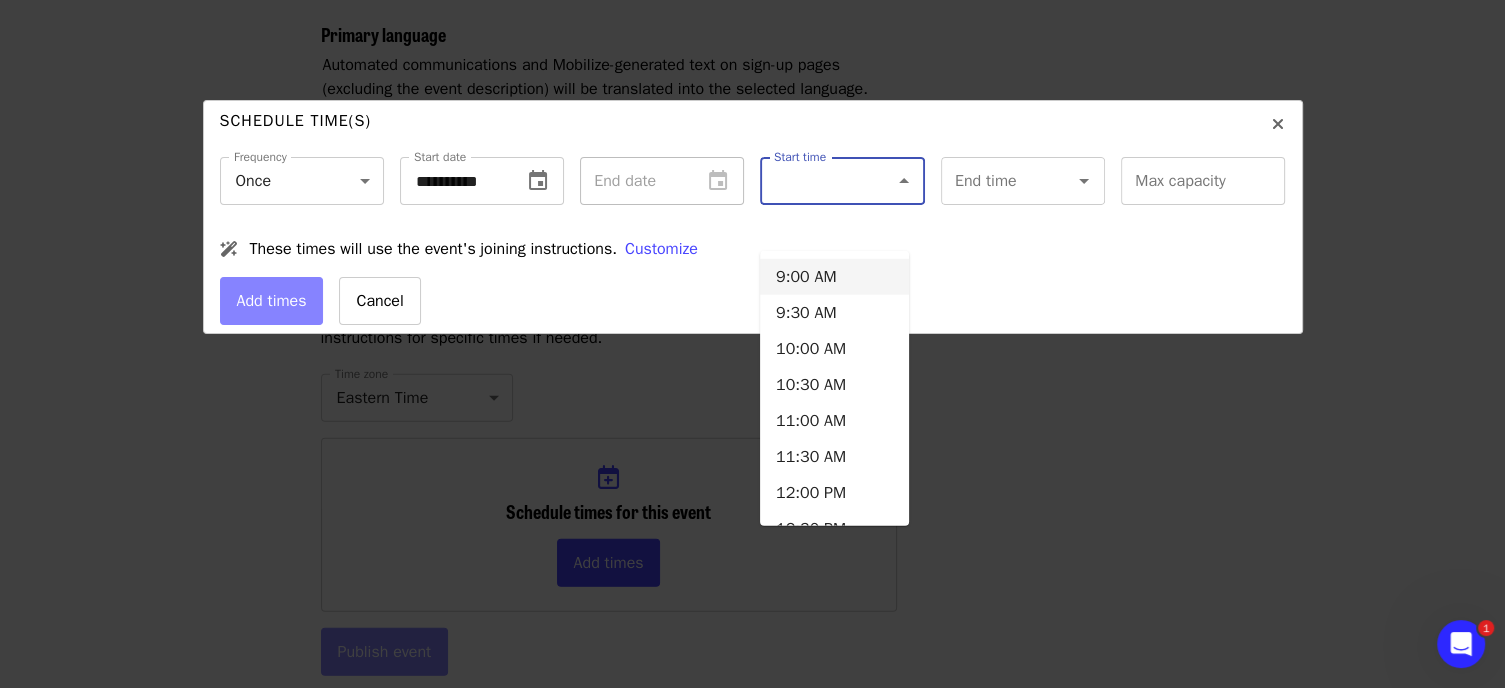 click on "9:00 AM" at bounding box center (834, 277) 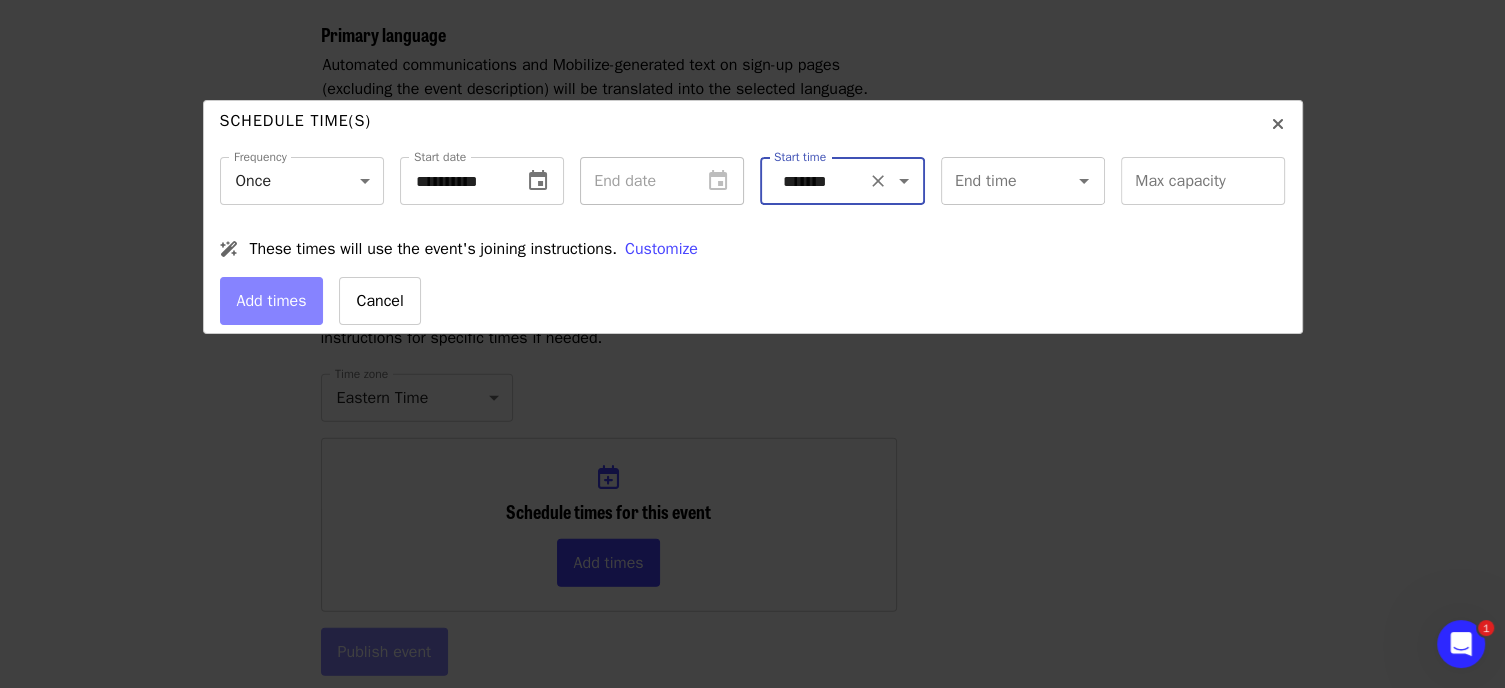 click 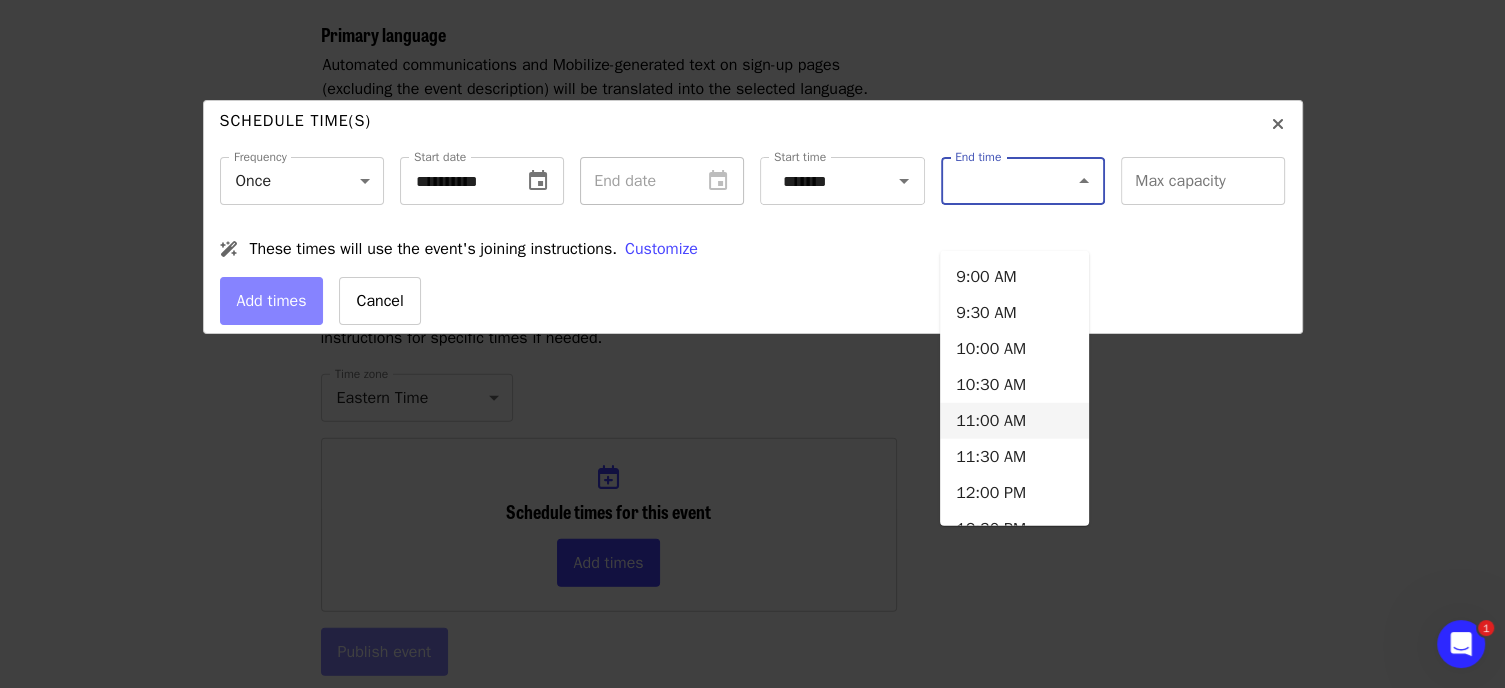 click on "11:00 AM" at bounding box center (1014, 421) 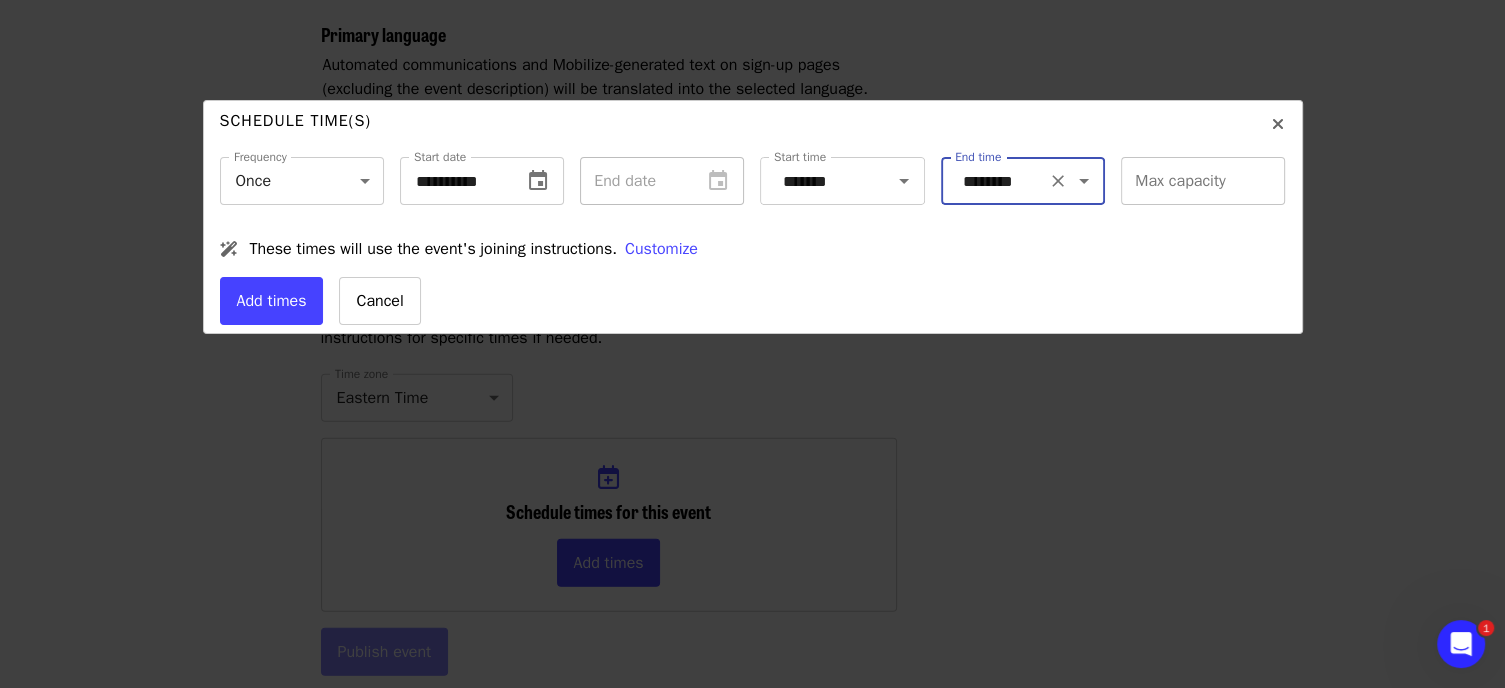 click on "Max capacity" at bounding box center [1203, 181] 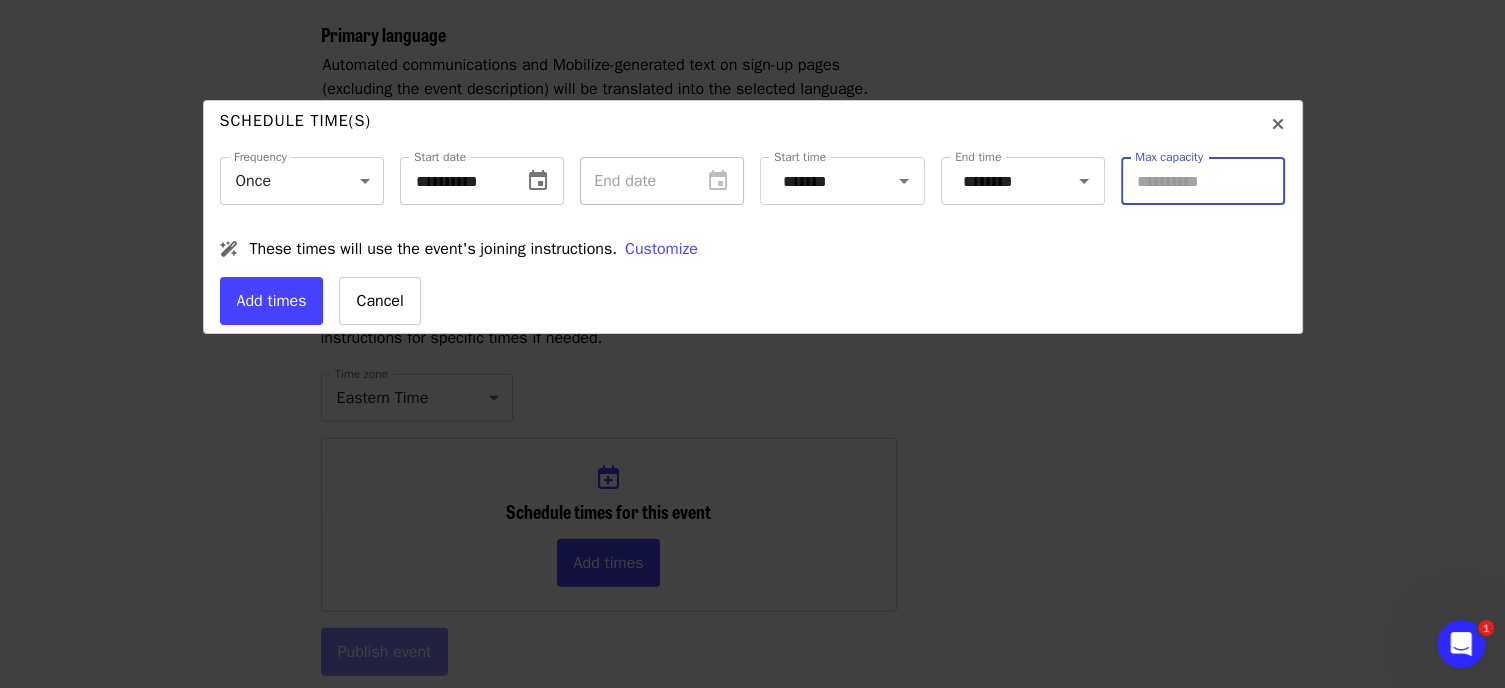 click on "*" at bounding box center (1203, 181) 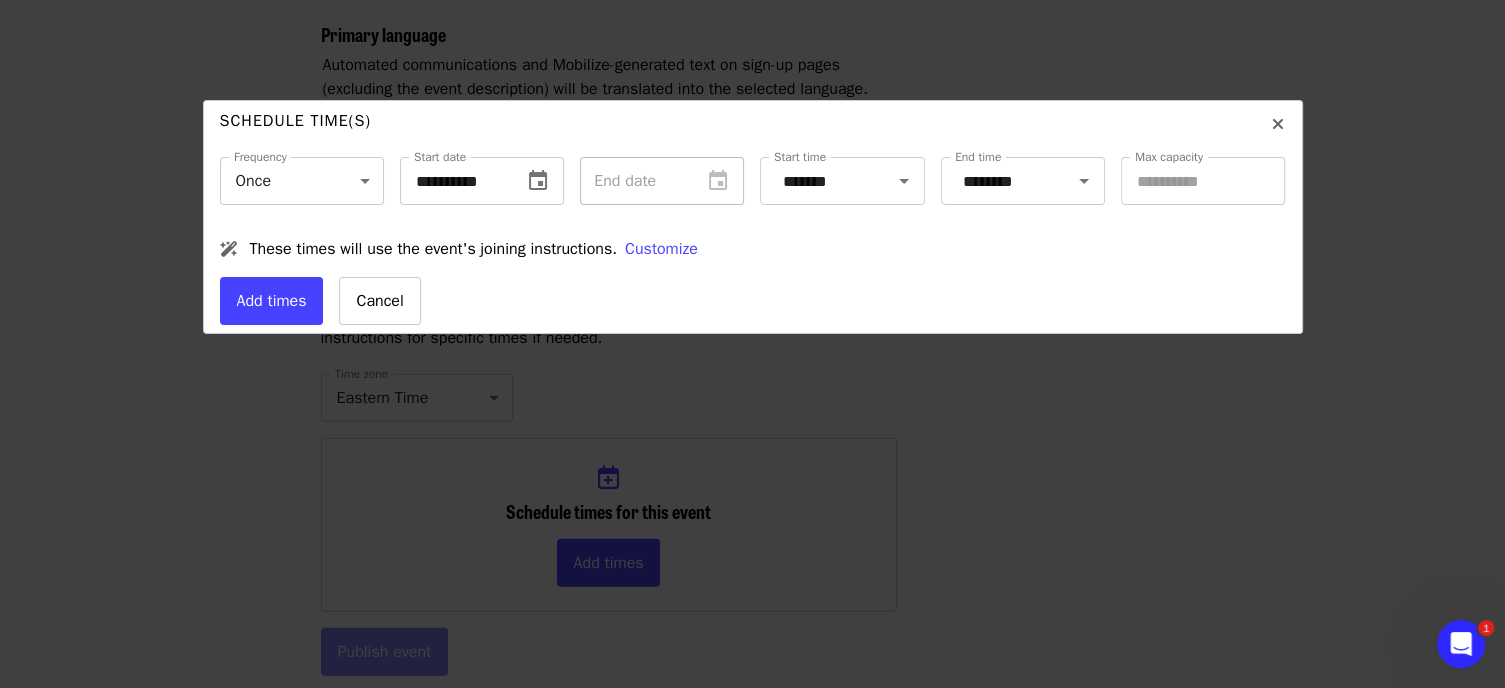 click on "**********" at bounding box center [753, 241] 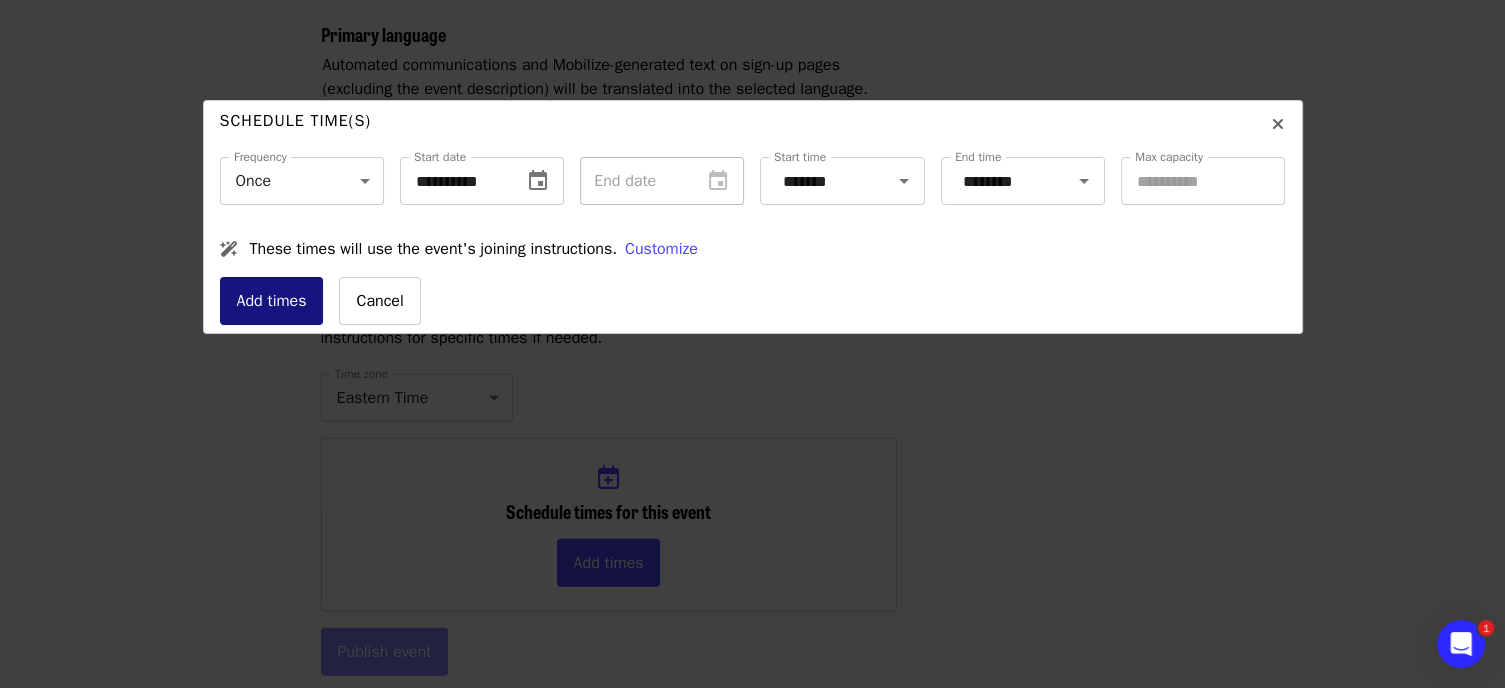 click on "Add times" at bounding box center (272, 301) 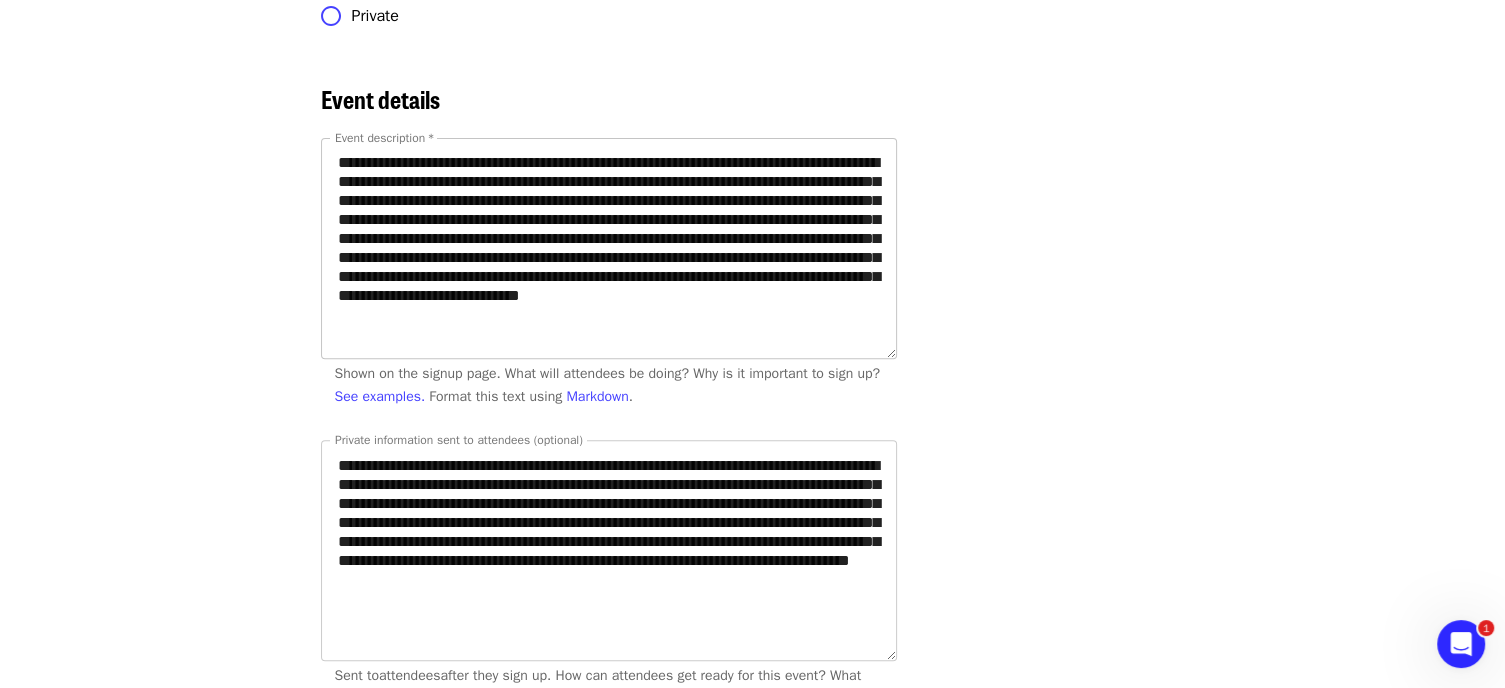 scroll, scrollTop: 0, scrollLeft: 0, axis: both 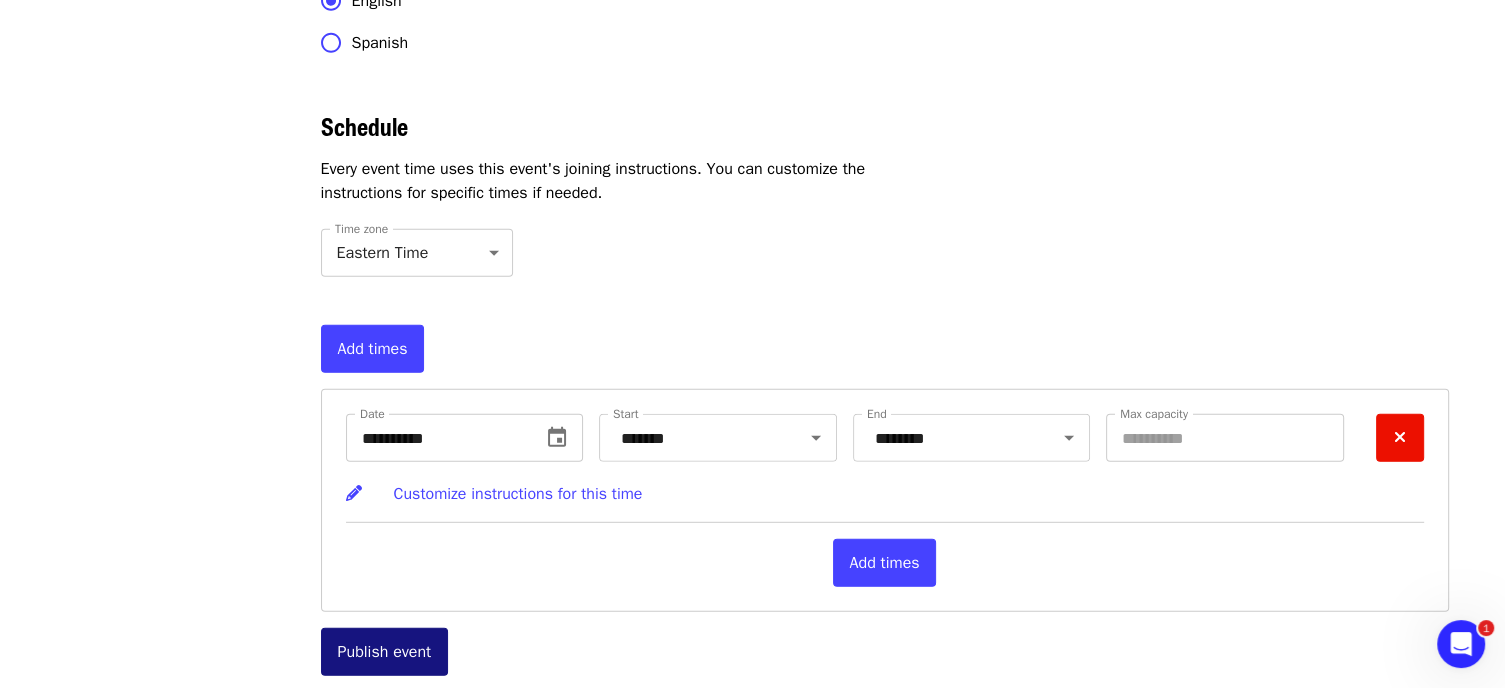 click on "Publish event" at bounding box center (385, 652) 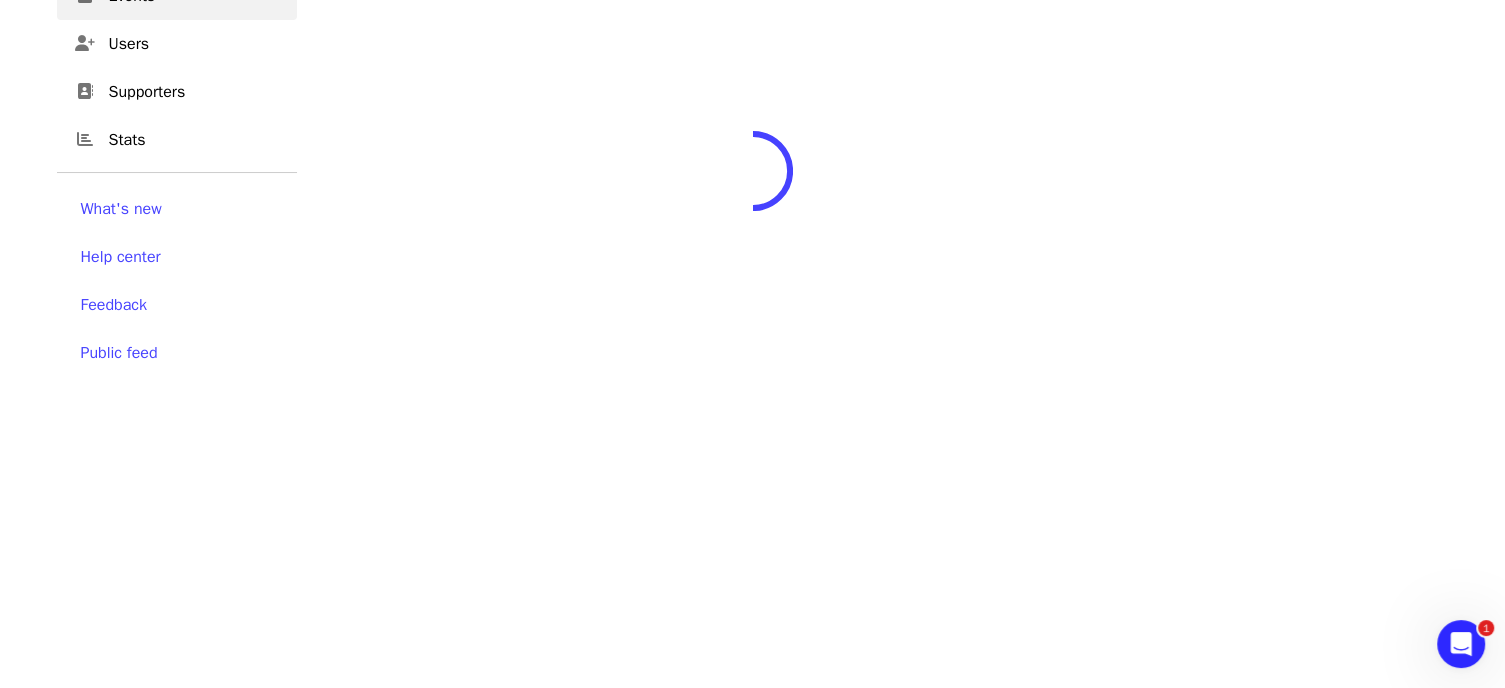 scroll, scrollTop: 0, scrollLeft: 0, axis: both 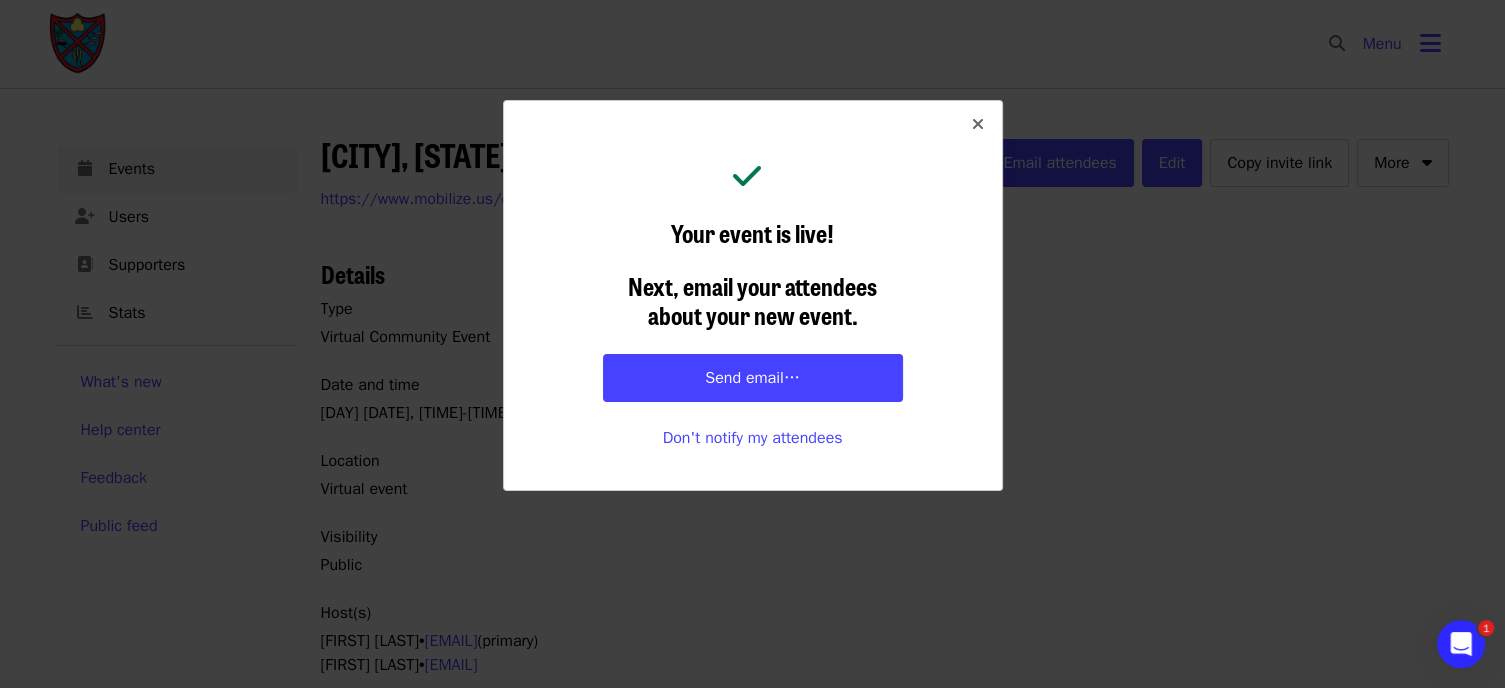 click at bounding box center (978, 124) 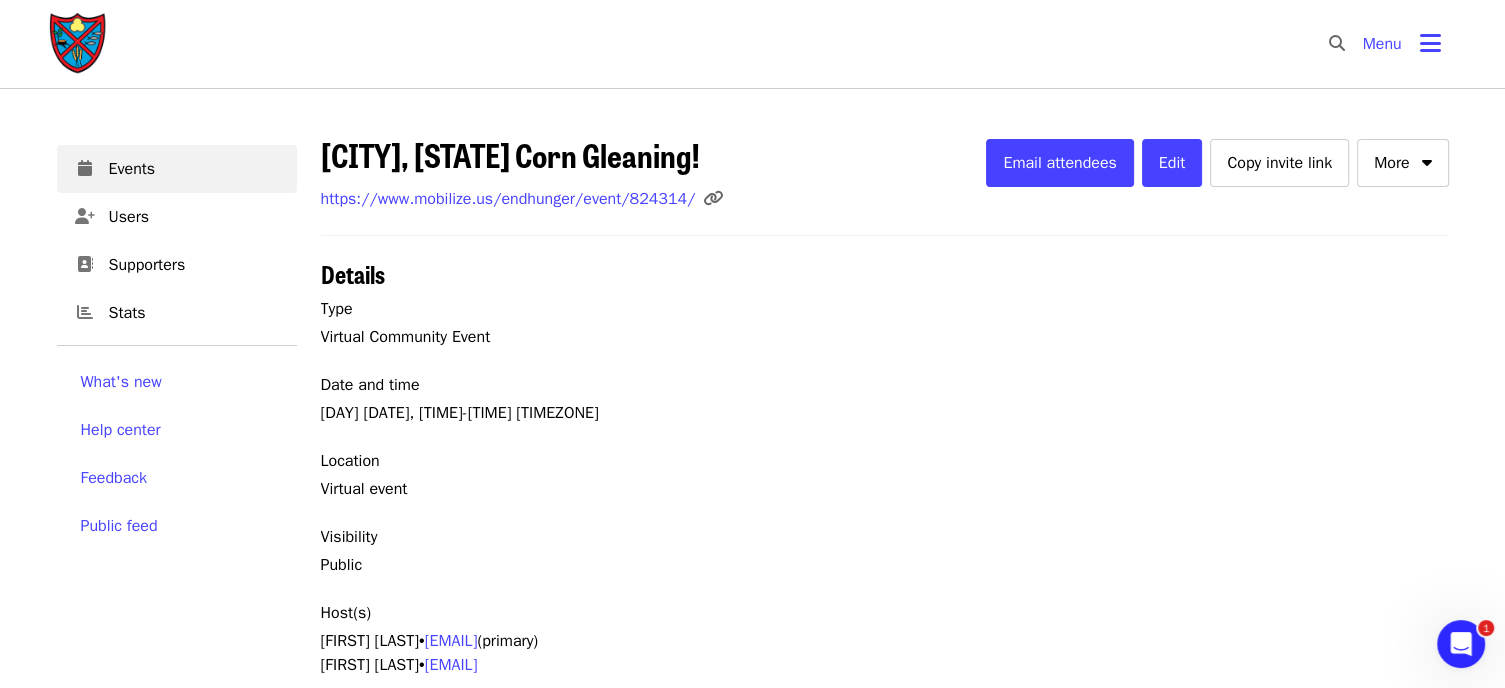 click on "Visibility" at bounding box center (885, 537) 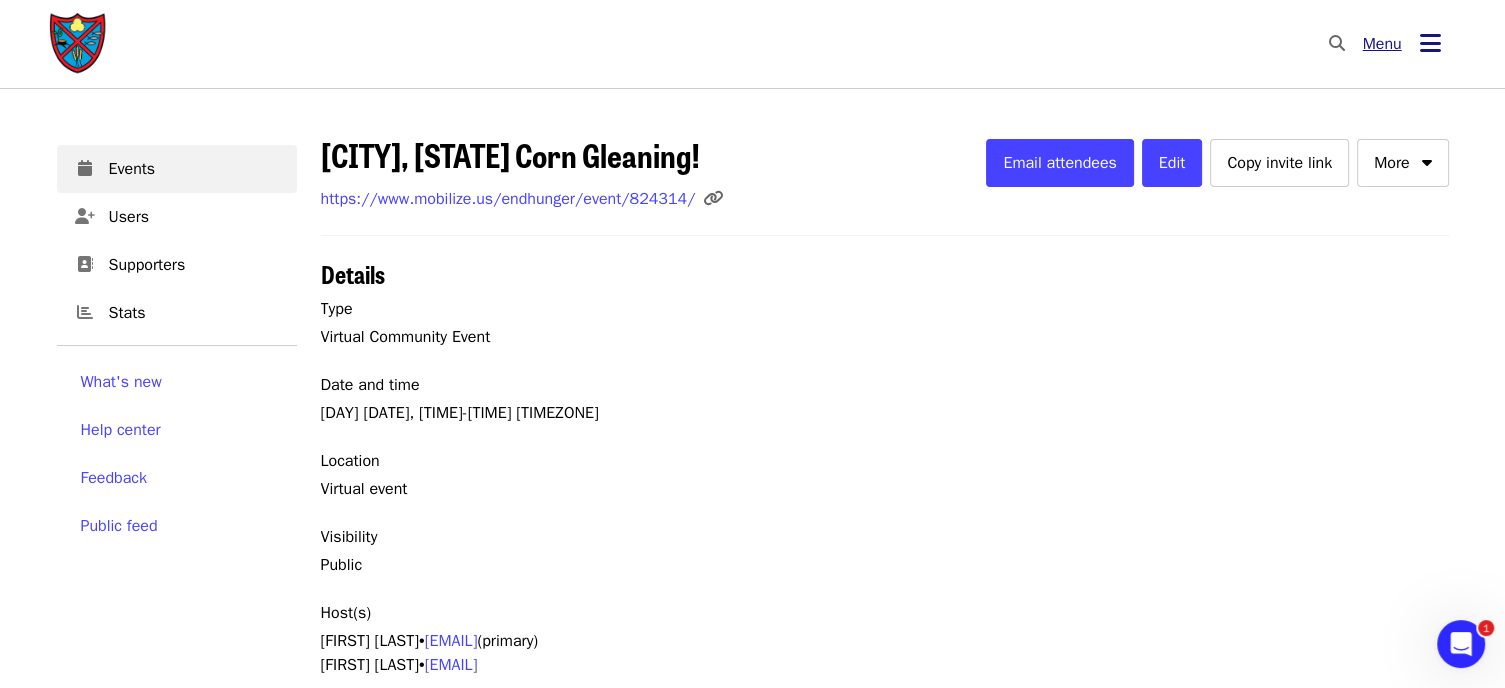 click at bounding box center (1430, 43) 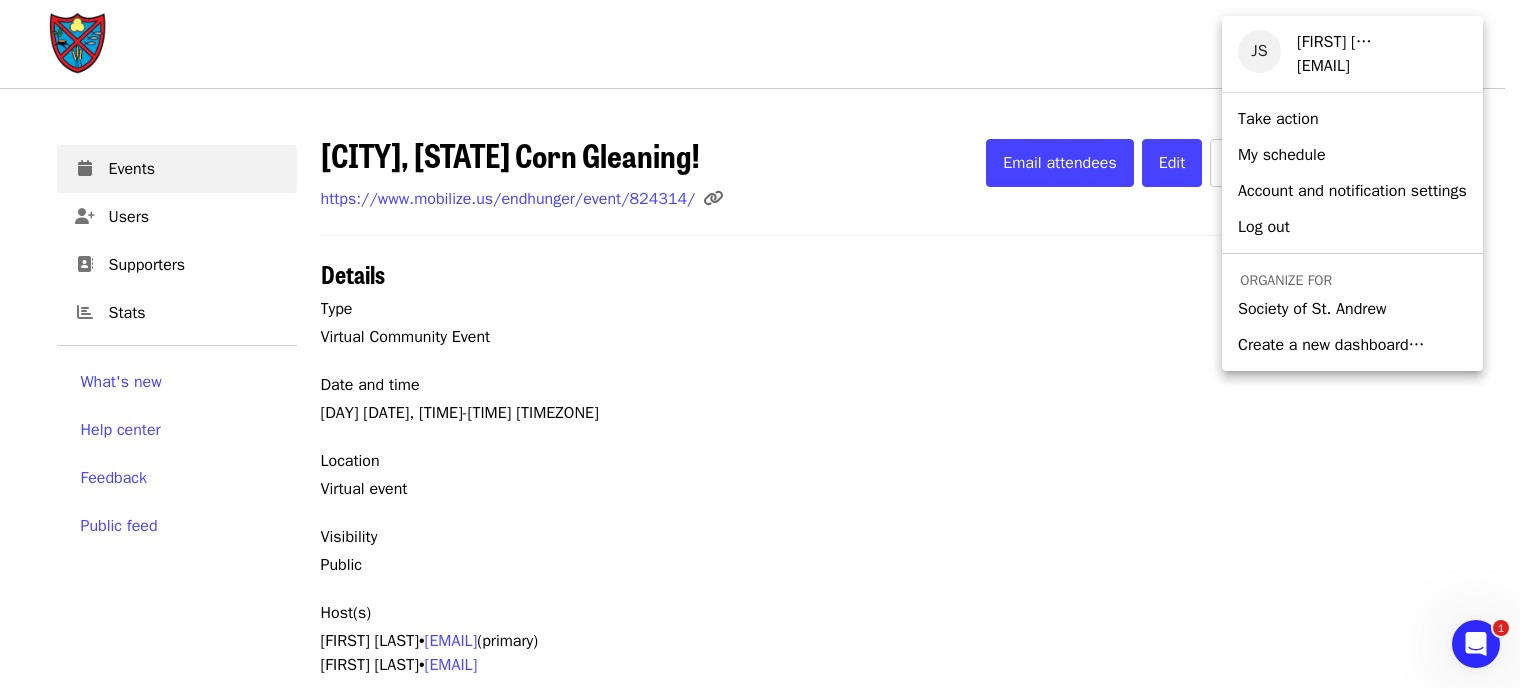 click on "Society of St. Andrew" at bounding box center [1312, 309] 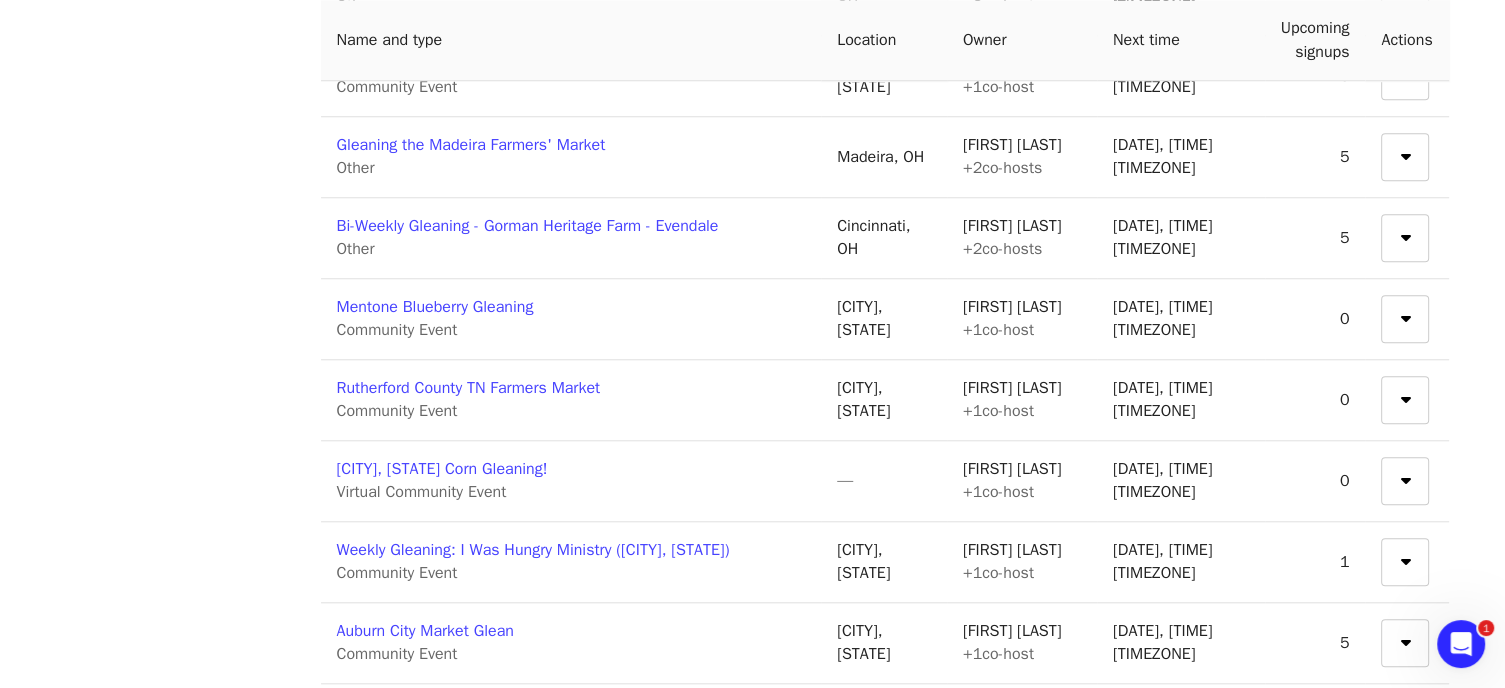 scroll, scrollTop: 1800, scrollLeft: 0, axis: vertical 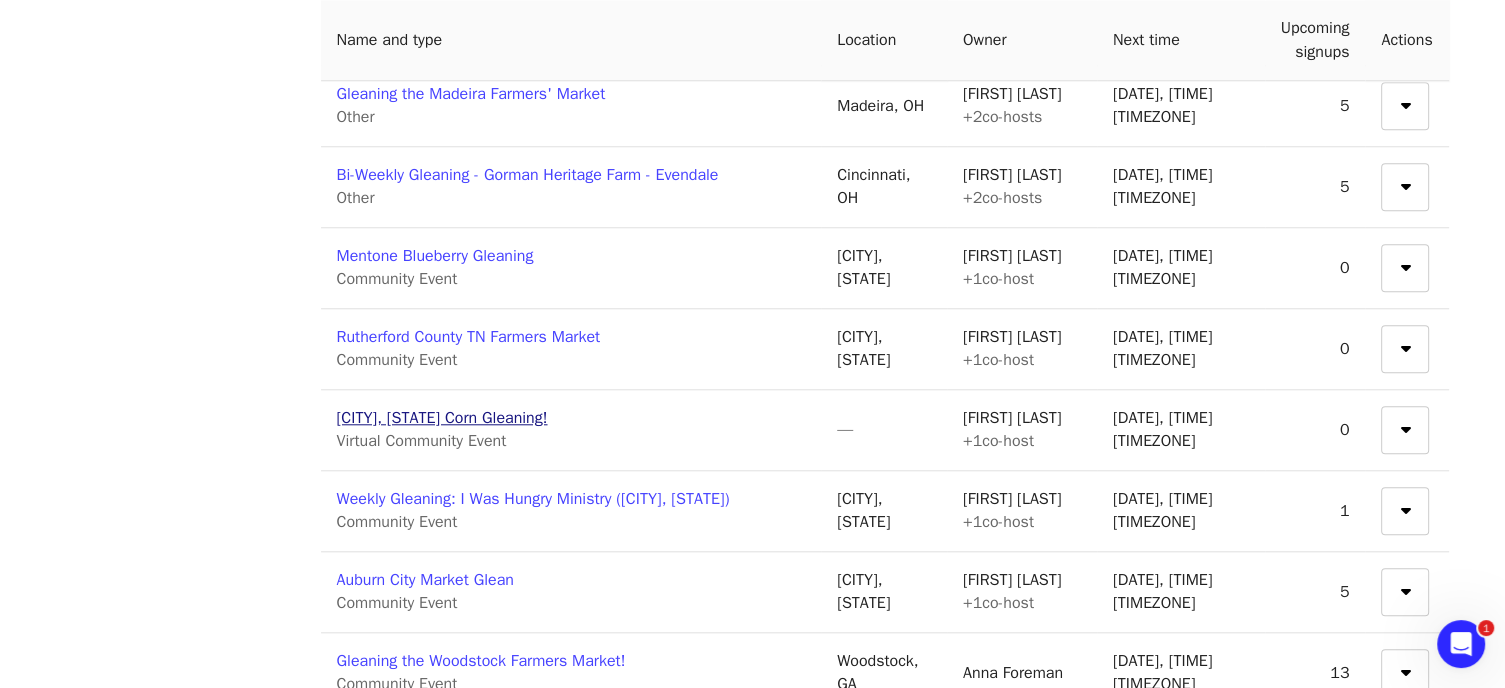 click on "[CITY], [STATE] Corn Gleaning!" at bounding box center (442, 418) 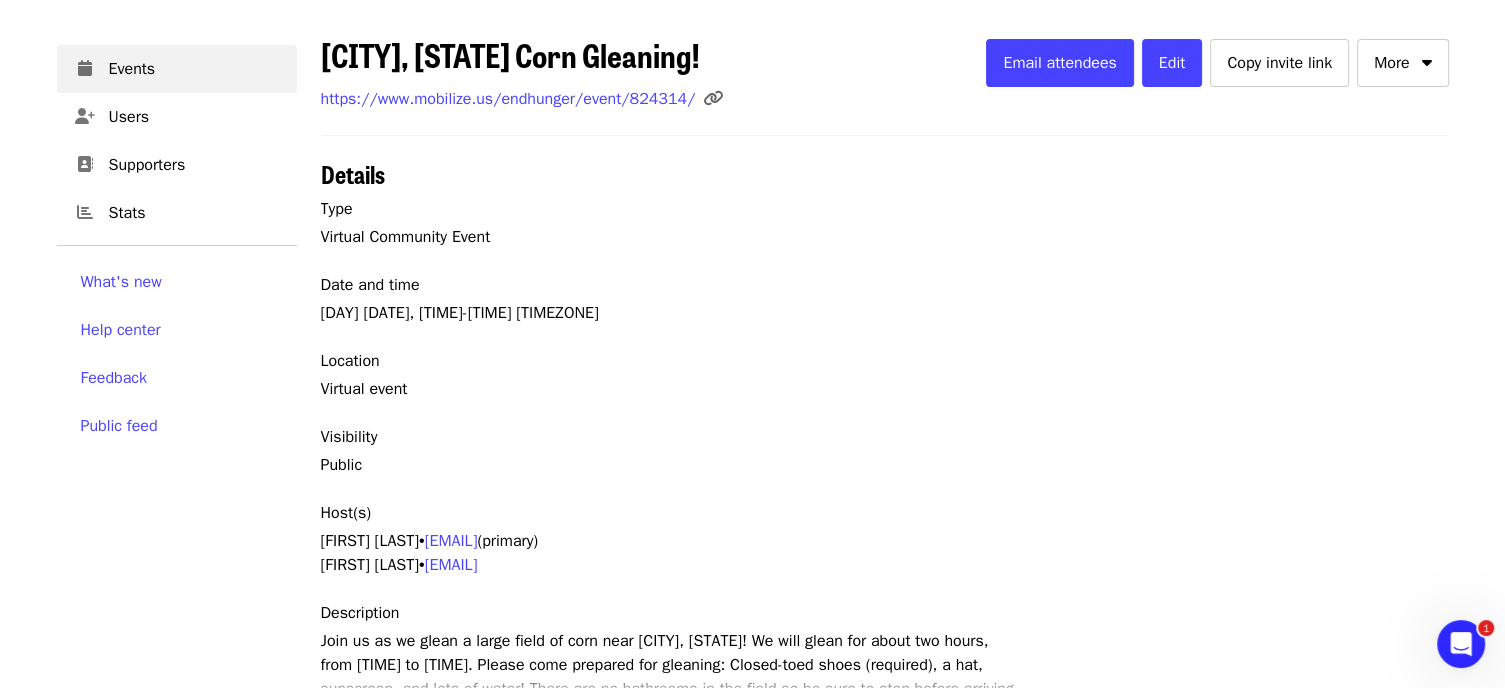 scroll, scrollTop: 0, scrollLeft: 0, axis: both 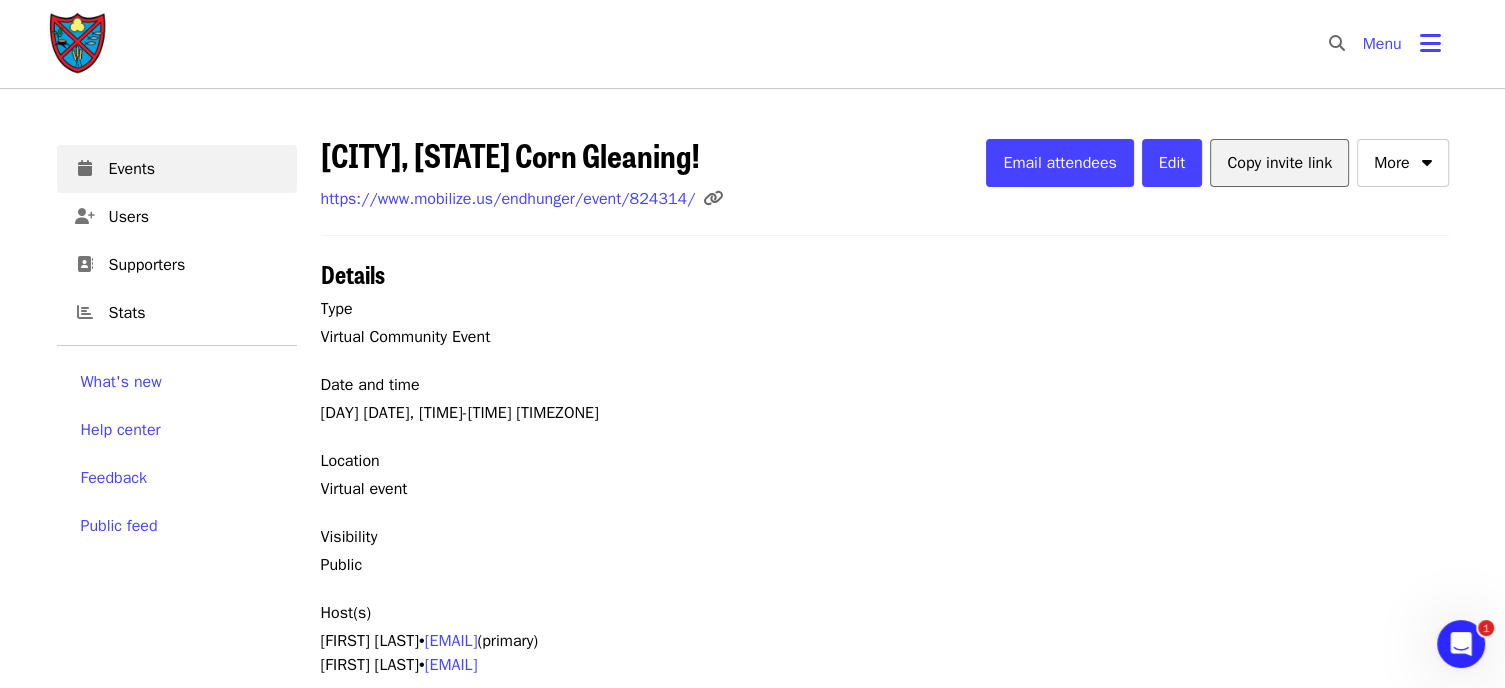 click on "Copy invite link" at bounding box center [1279, 163] 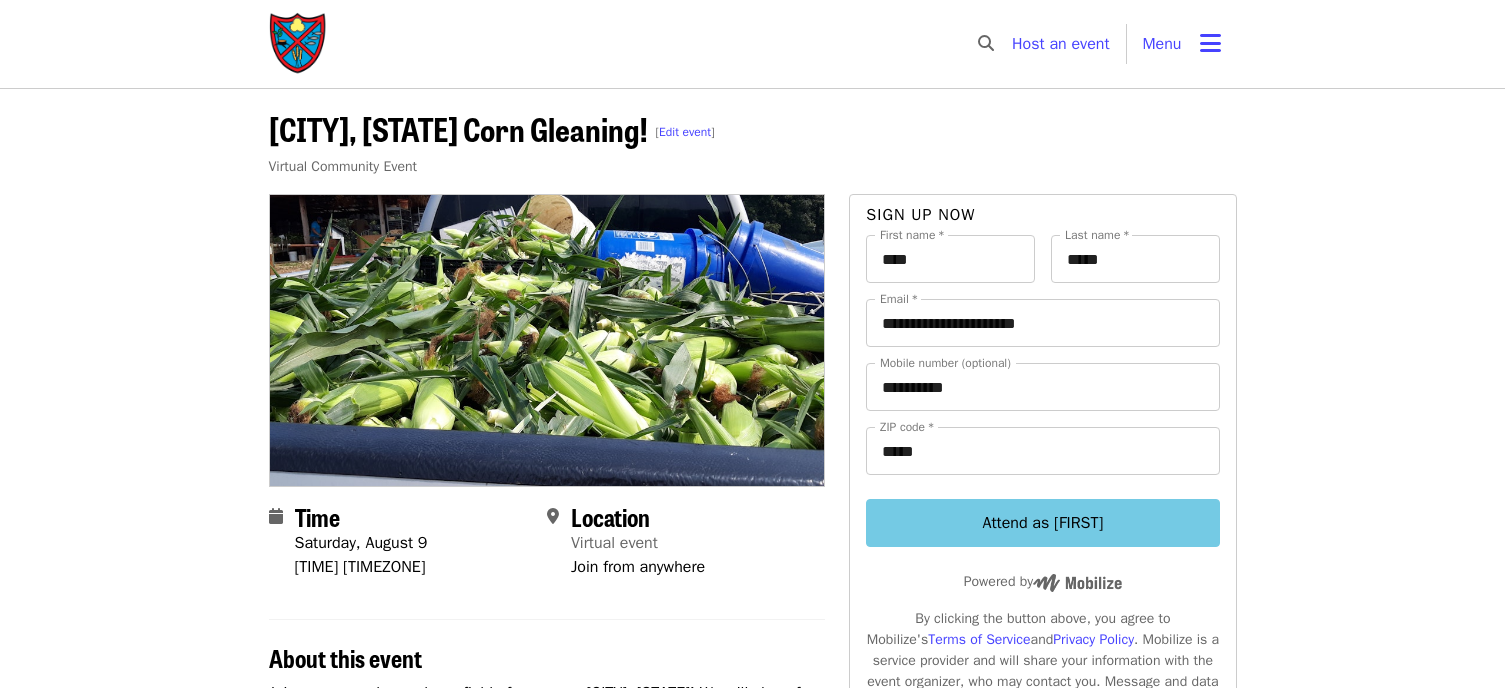 scroll, scrollTop: 0, scrollLeft: 0, axis: both 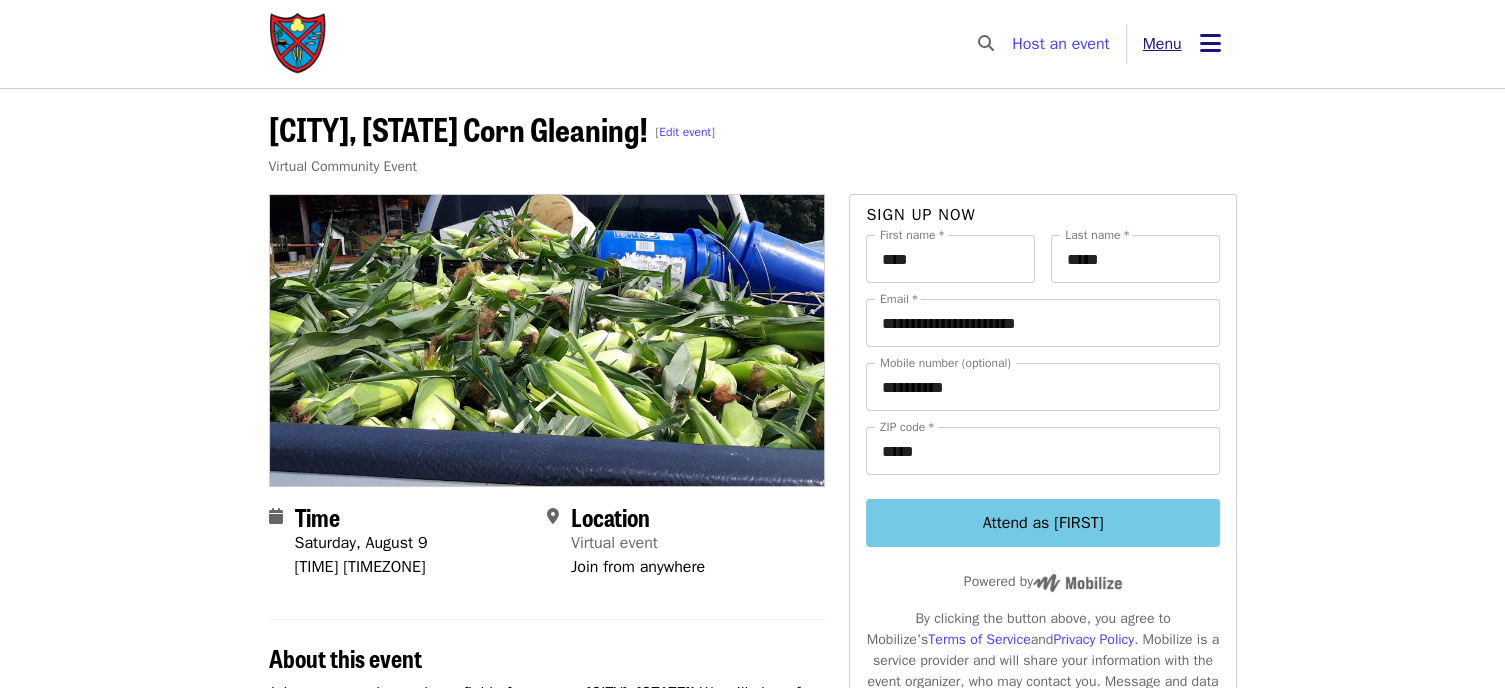 click at bounding box center [1210, 43] 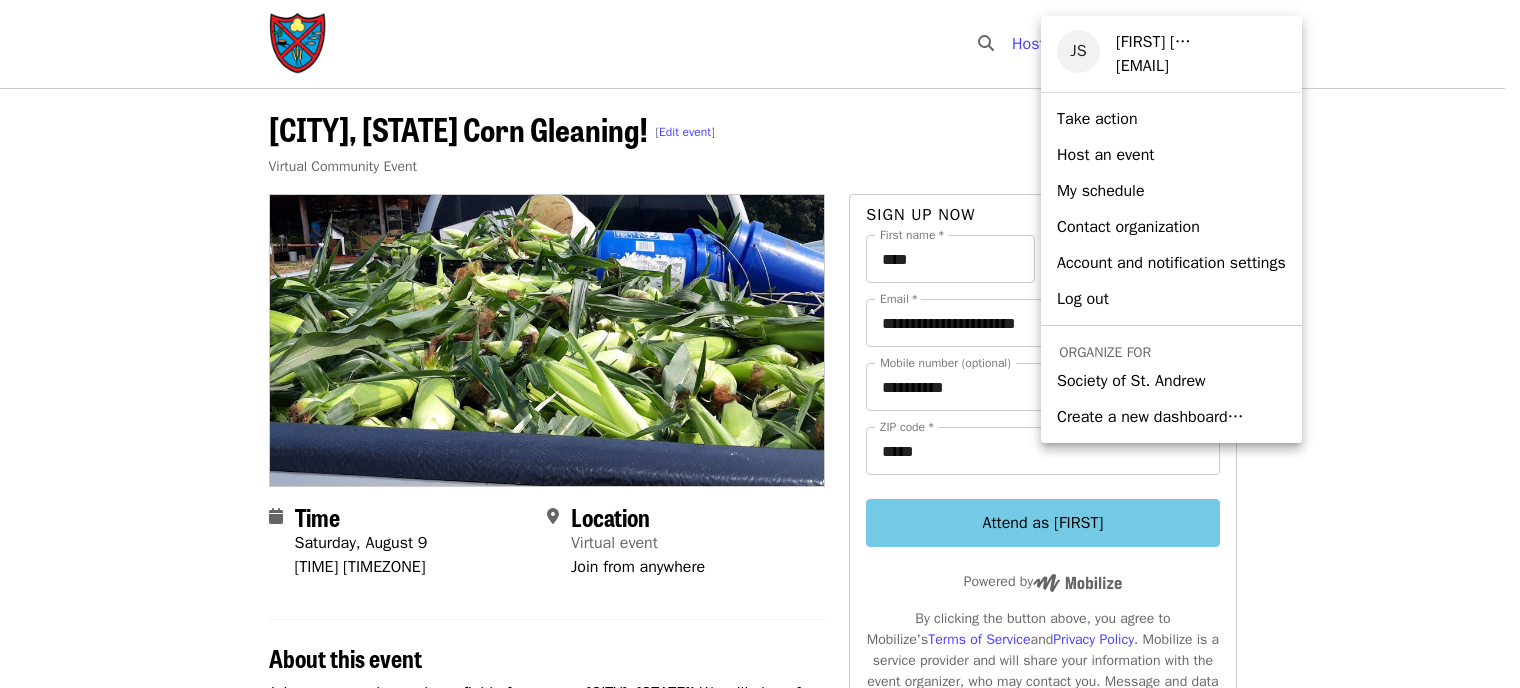 click on "Society of St. Andrew" at bounding box center [1131, 381] 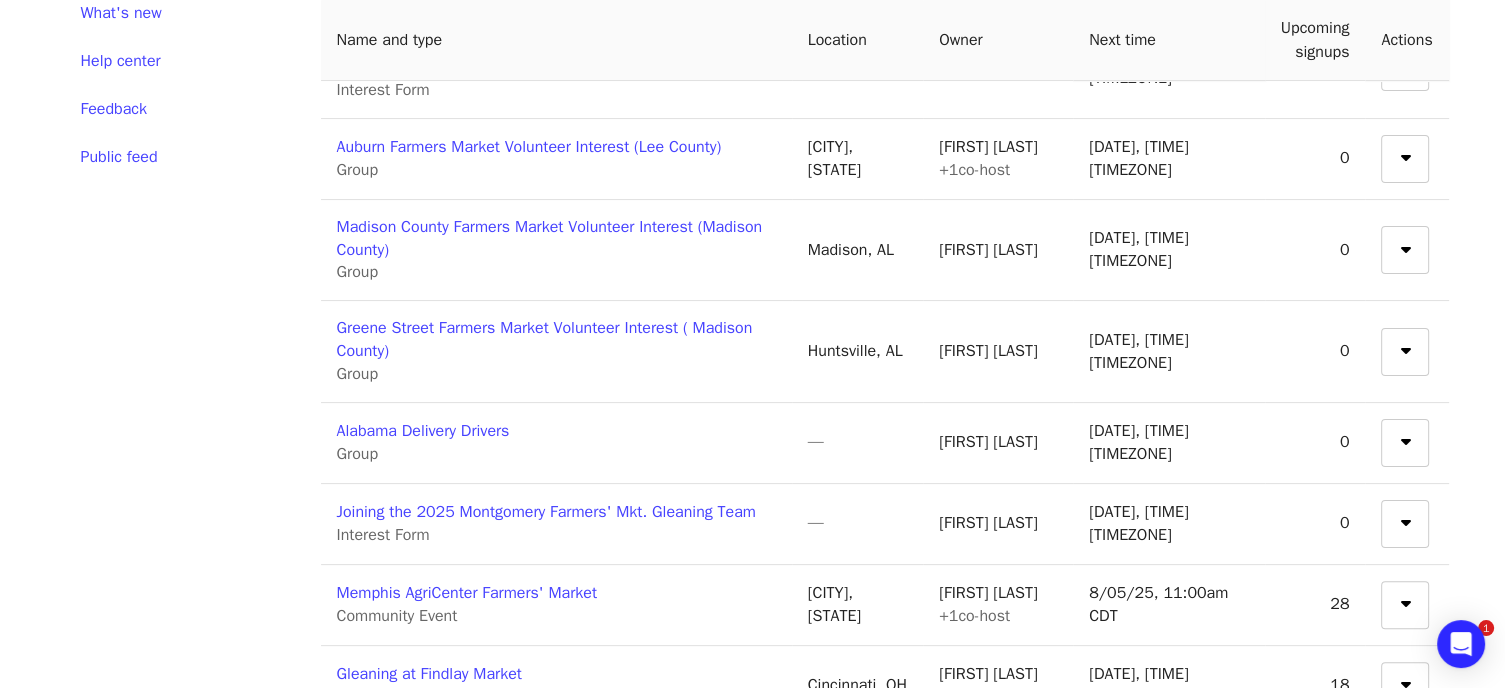 scroll, scrollTop: 400, scrollLeft: 0, axis: vertical 